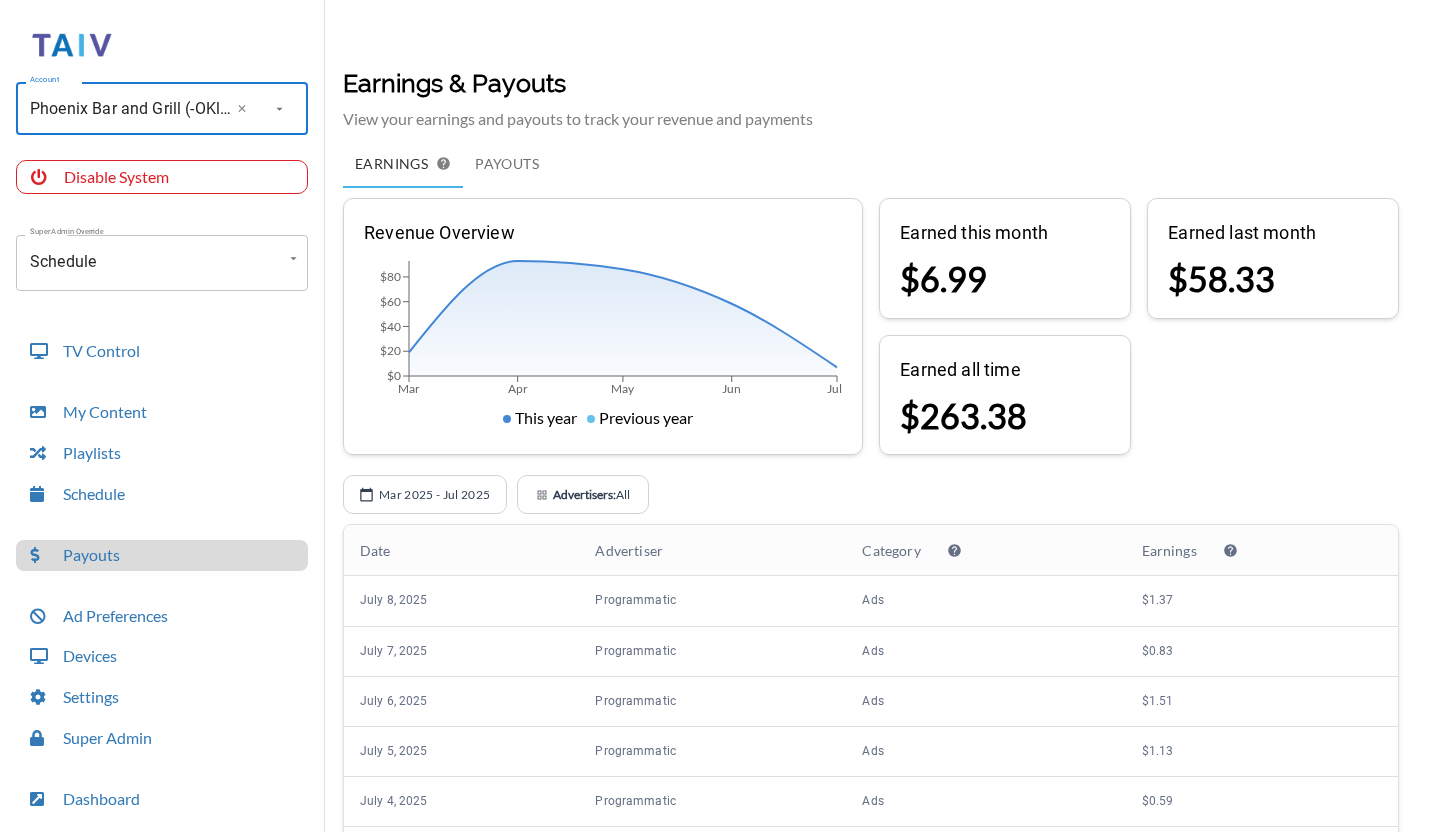scroll, scrollTop: 46, scrollLeft: 0, axis: vertical 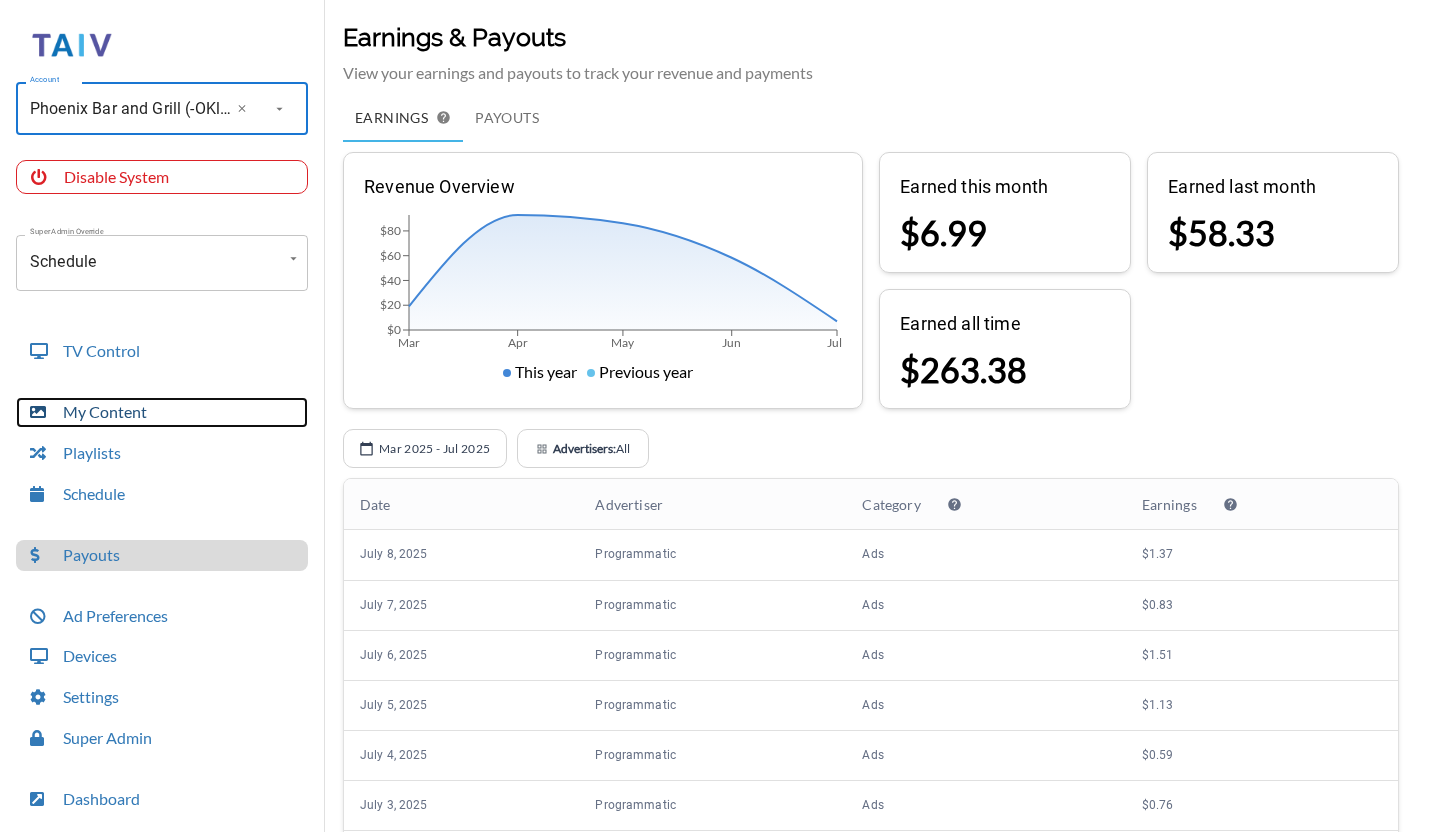 click on "My Content" at bounding box center [162, 412] 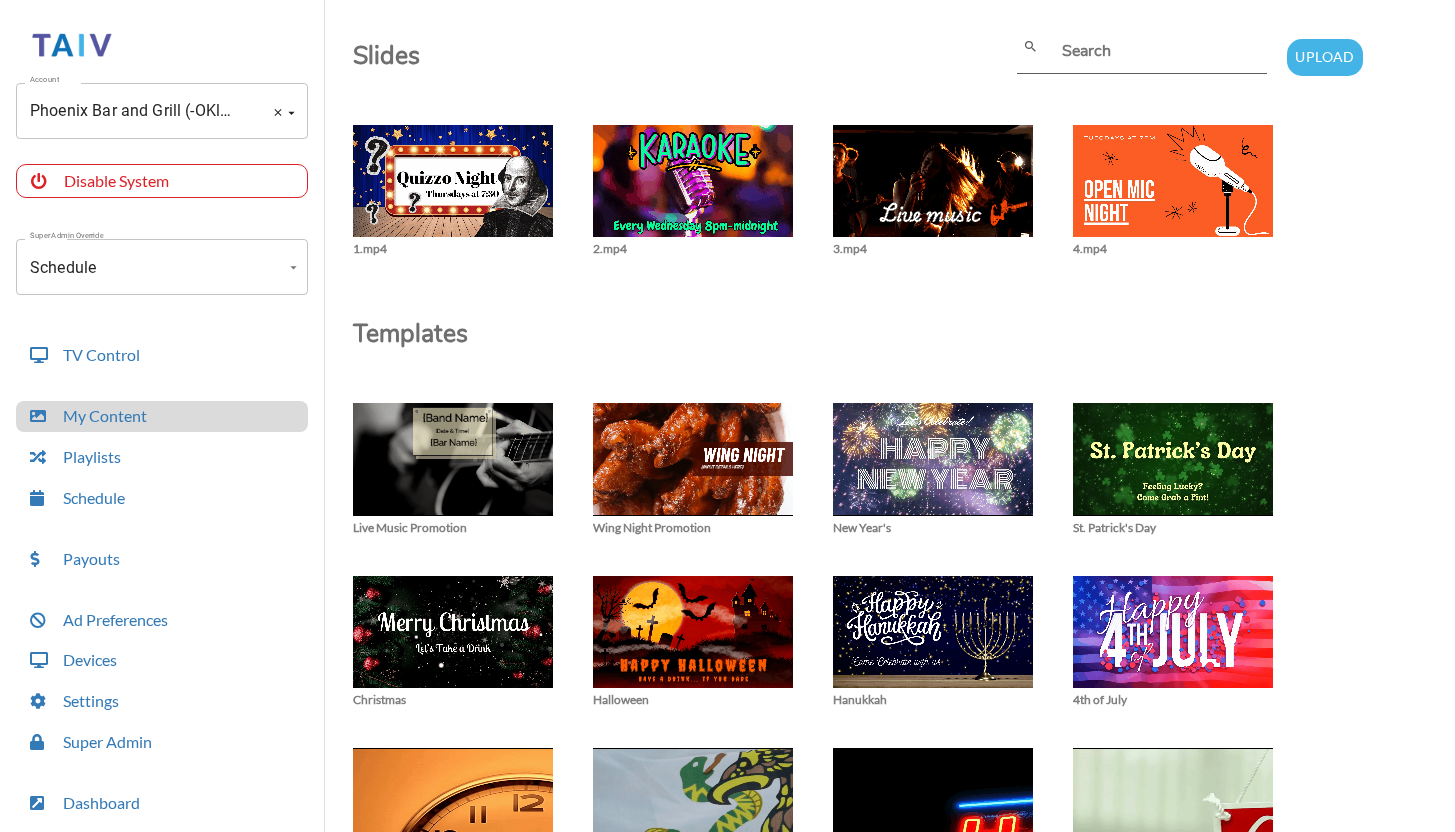 click on "Phoenix Bar and Grill (-OKlmLftLYorMEGkF0_8)" at bounding box center [134, 111] 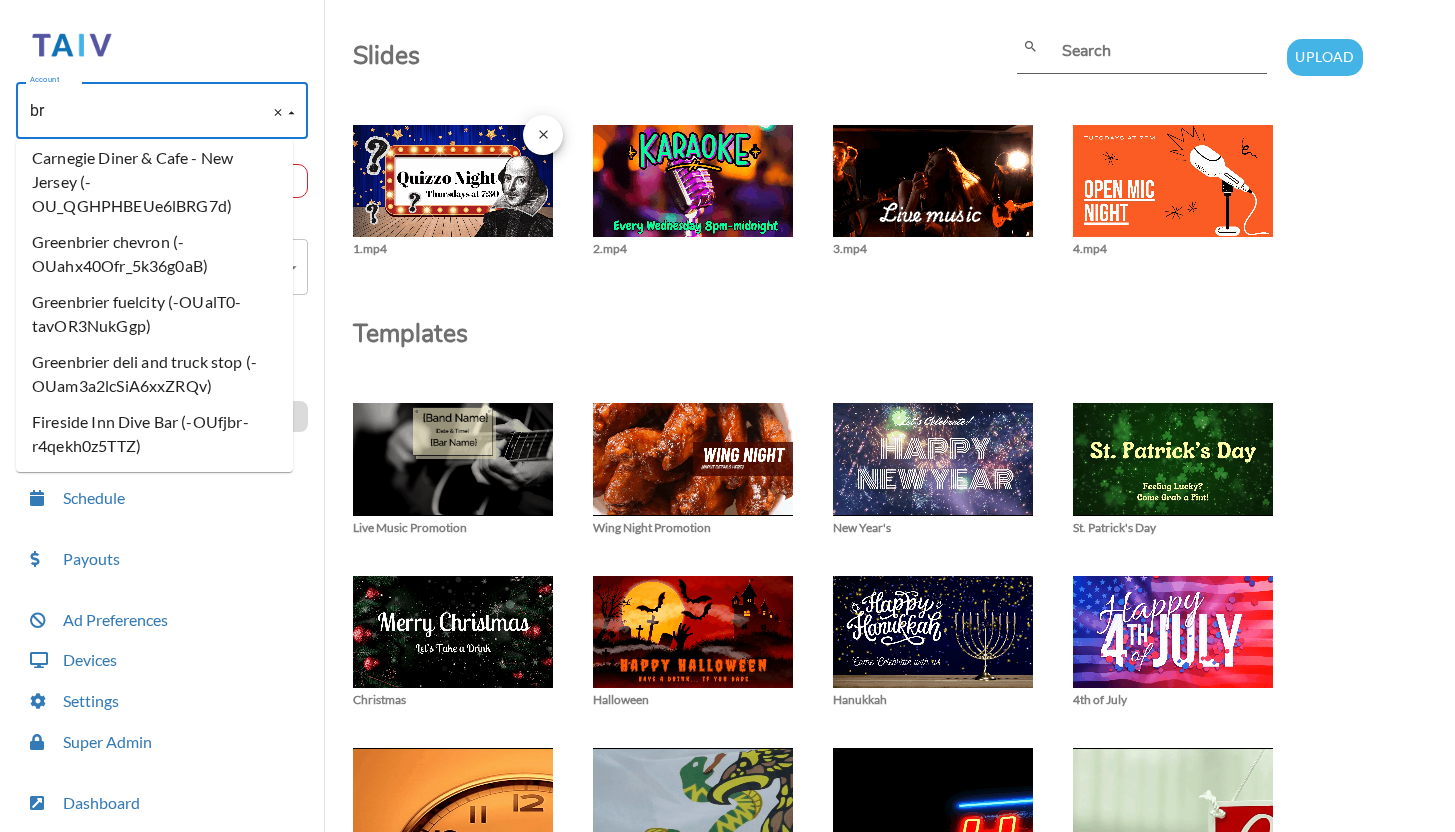 scroll, scrollTop: 0, scrollLeft: 0, axis: both 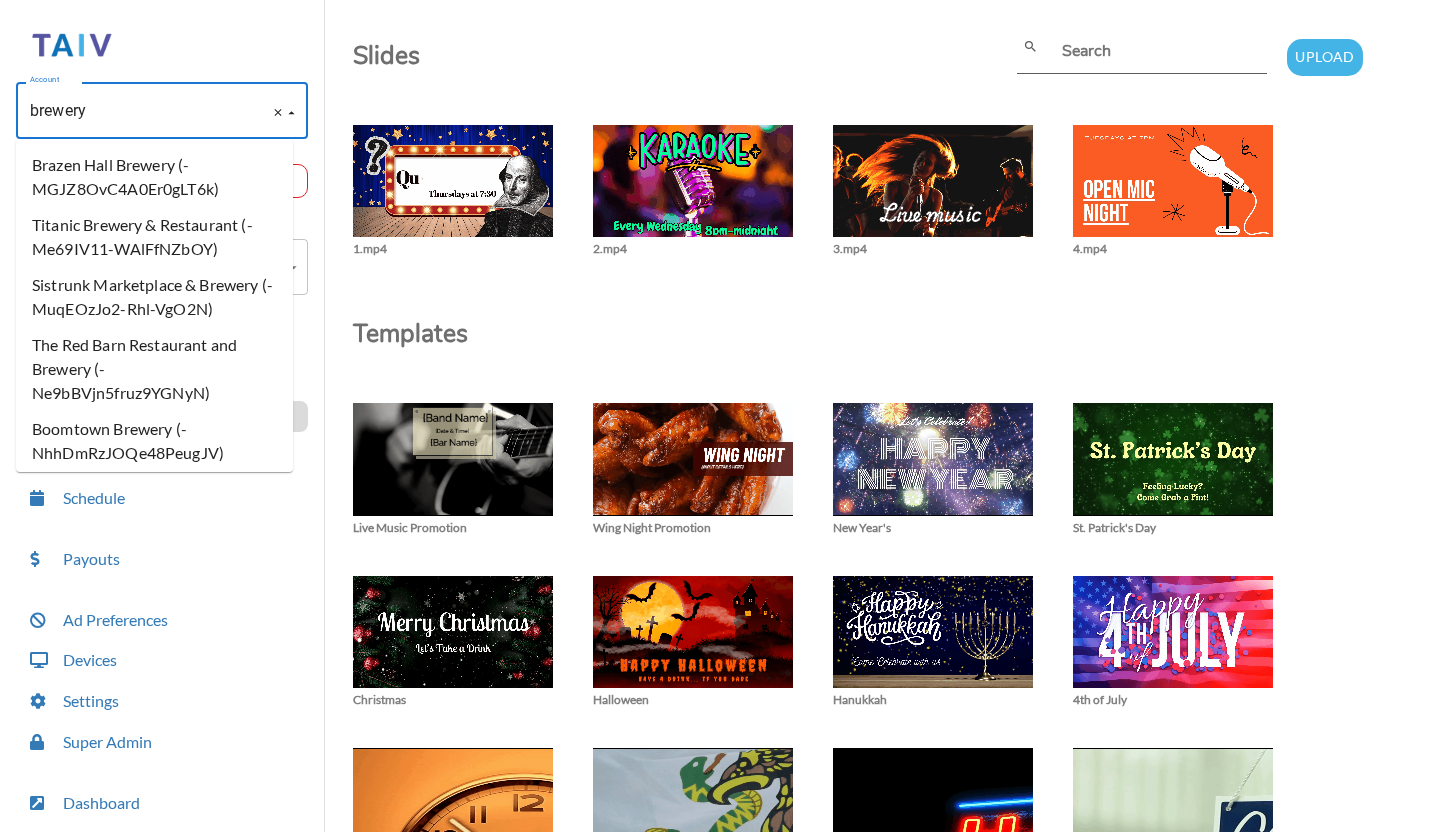 click on "Brazen Hall Brewery (-MGJZ8OvC4A0Er0gLT6k)" at bounding box center (154, 177) 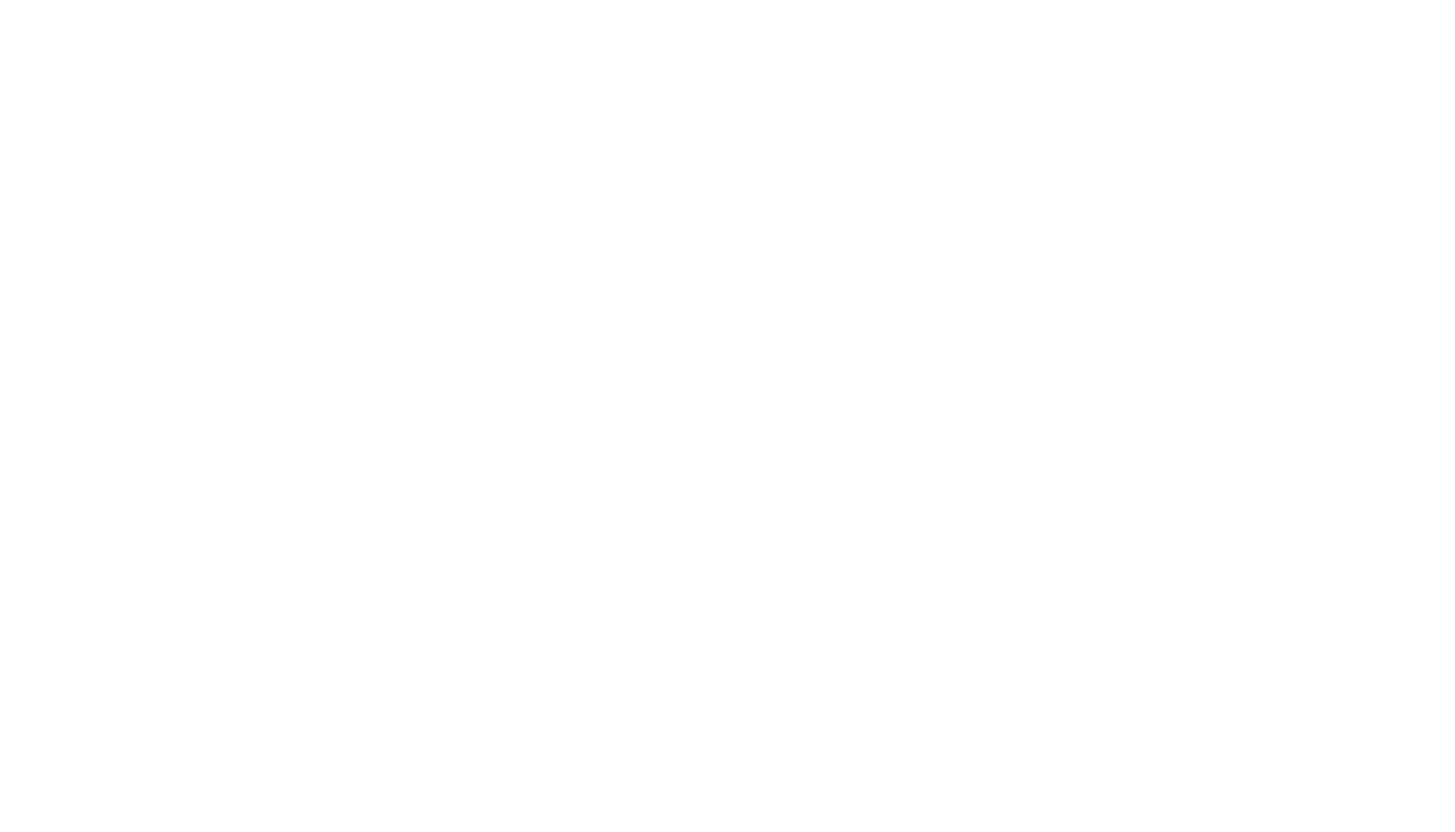 scroll, scrollTop: 0, scrollLeft: 0, axis: both 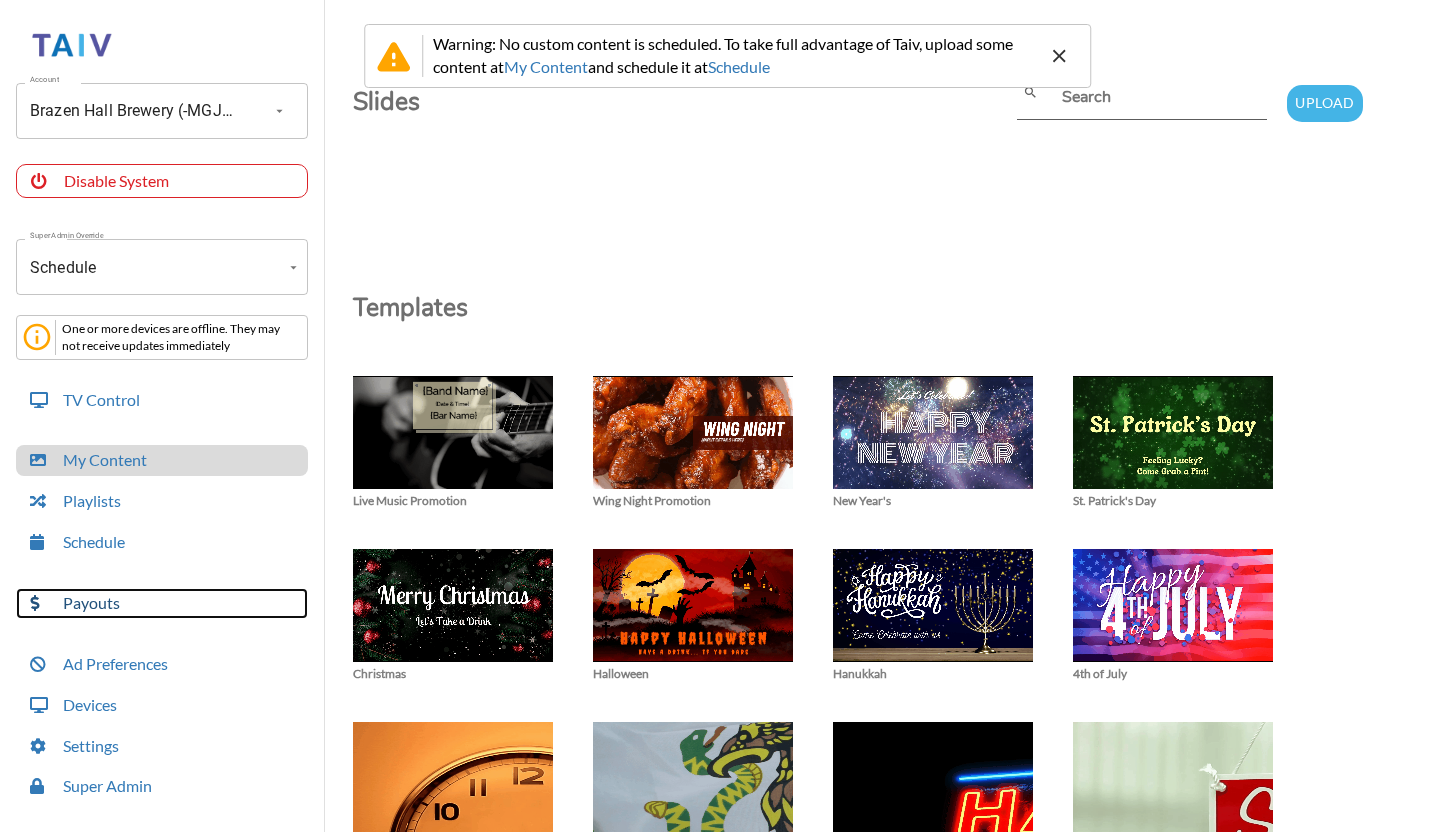 click on "Payouts" at bounding box center (162, 603) 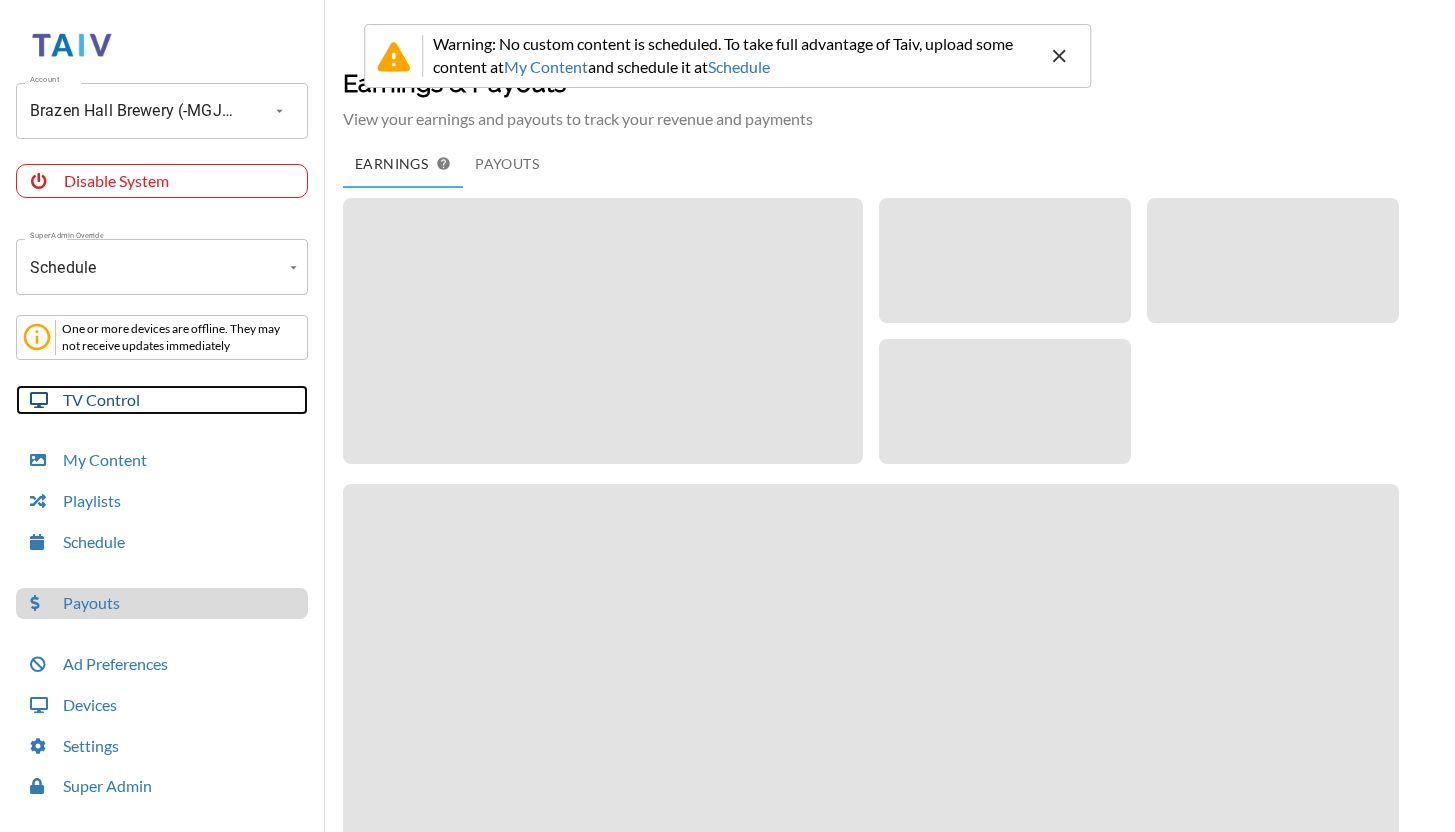 click on "TV Control" at bounding box center [162, 400] 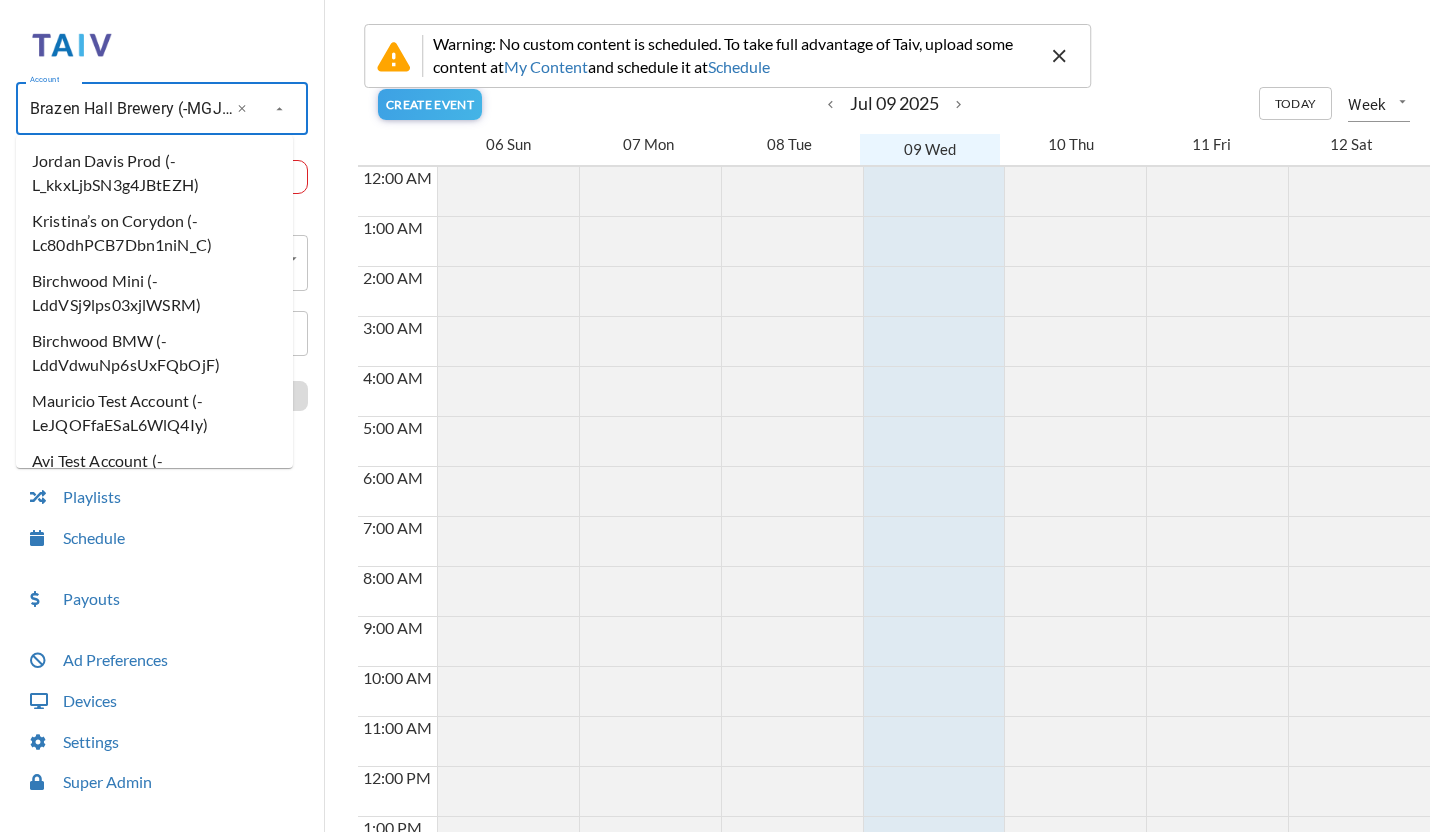 click on "Brazen Hall Brewery (-MGJZ8OvC4A0Er0gLT6k)" at bounding box center [134, 109] 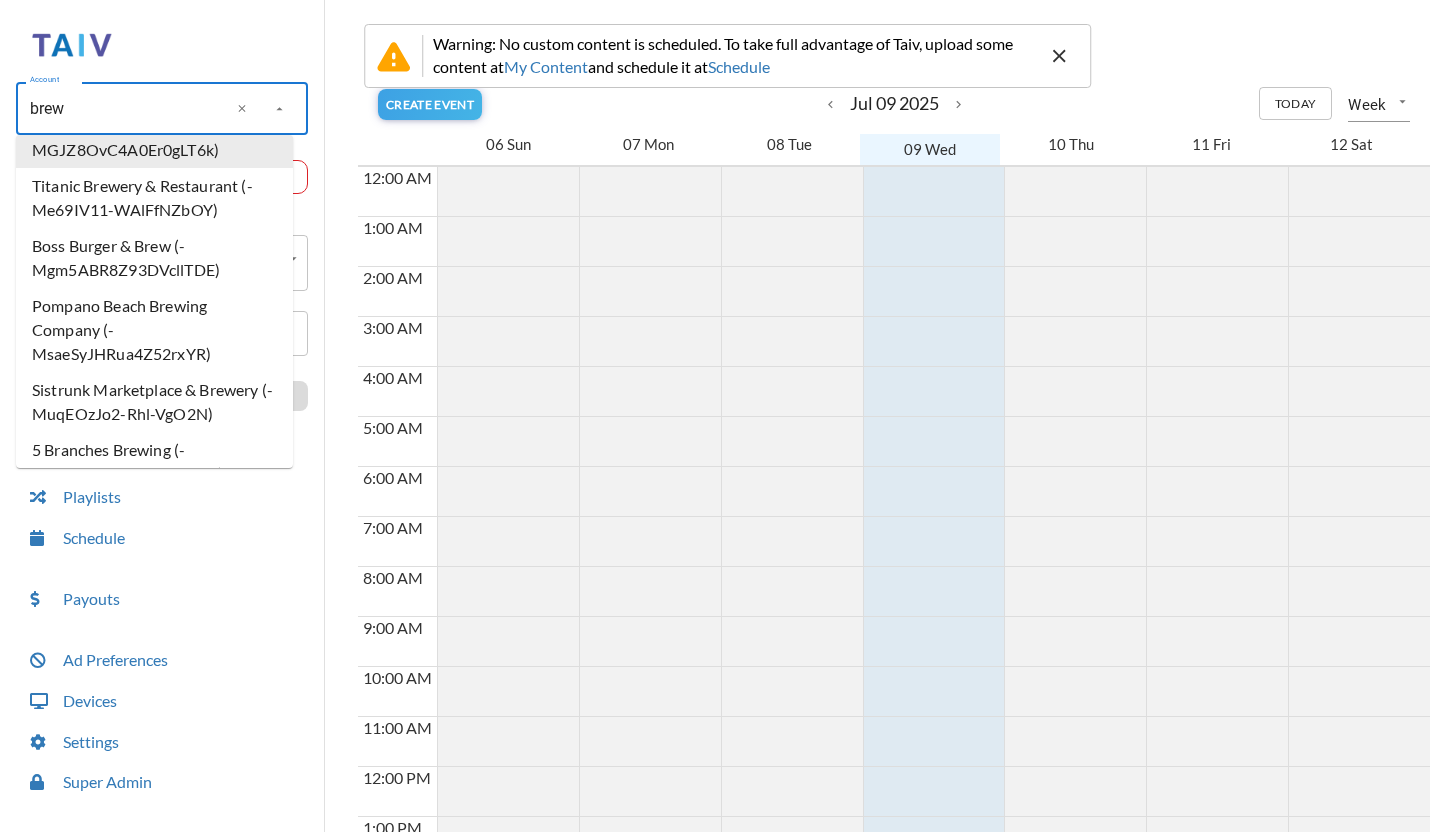 scroll, scrollTop: 0, scrollLeft: 0, axis: both 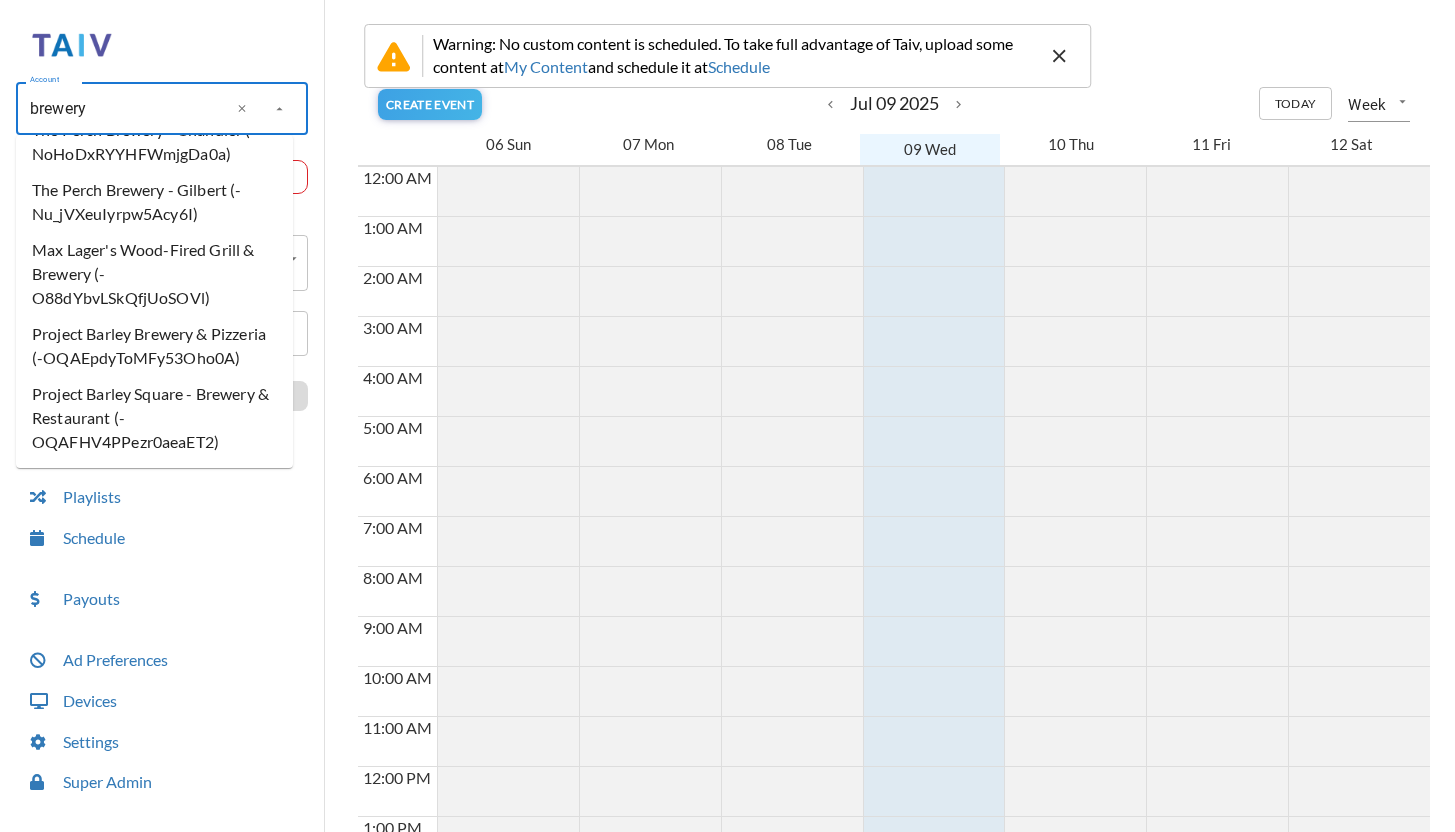 click on "Project Barley Square - Brewery & Restaurant (-OQAFHV4PPezr0aeaET2)" at bounding box center (154, 418) 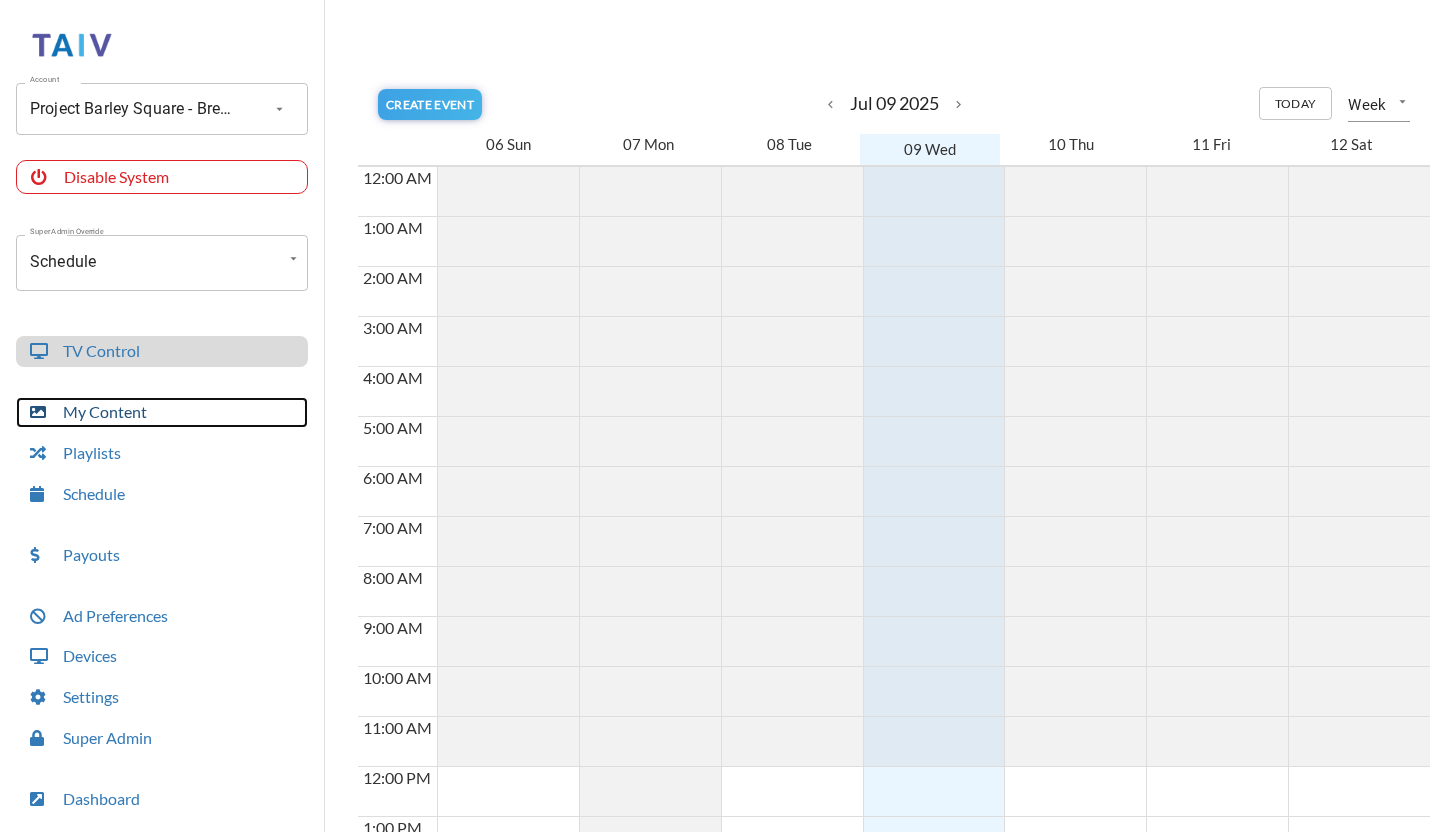 click on "My Content" at bounding box center [162, 412] 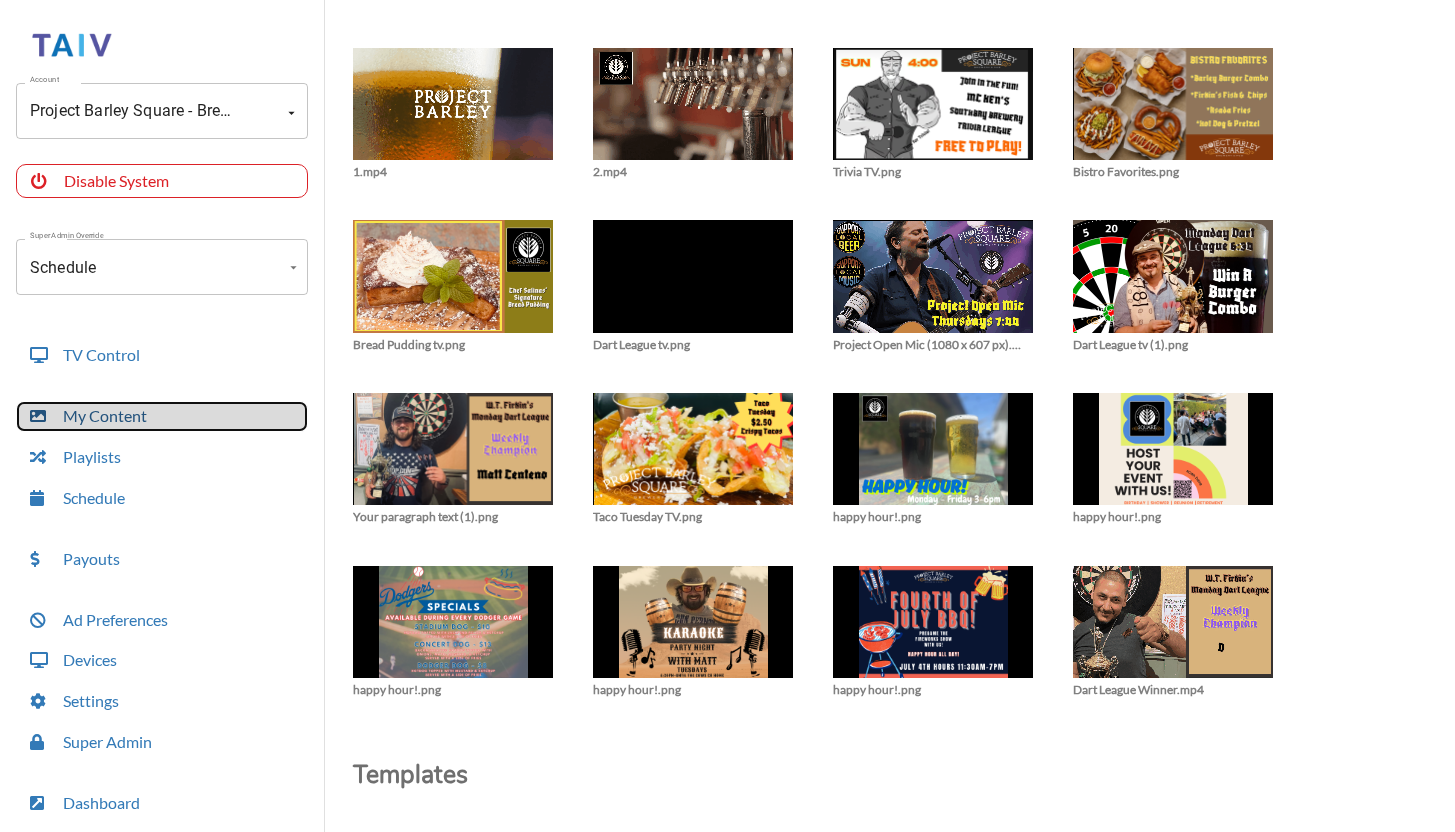scroll, scrollTop: 124, scrollLeft: 0, axis: vertical 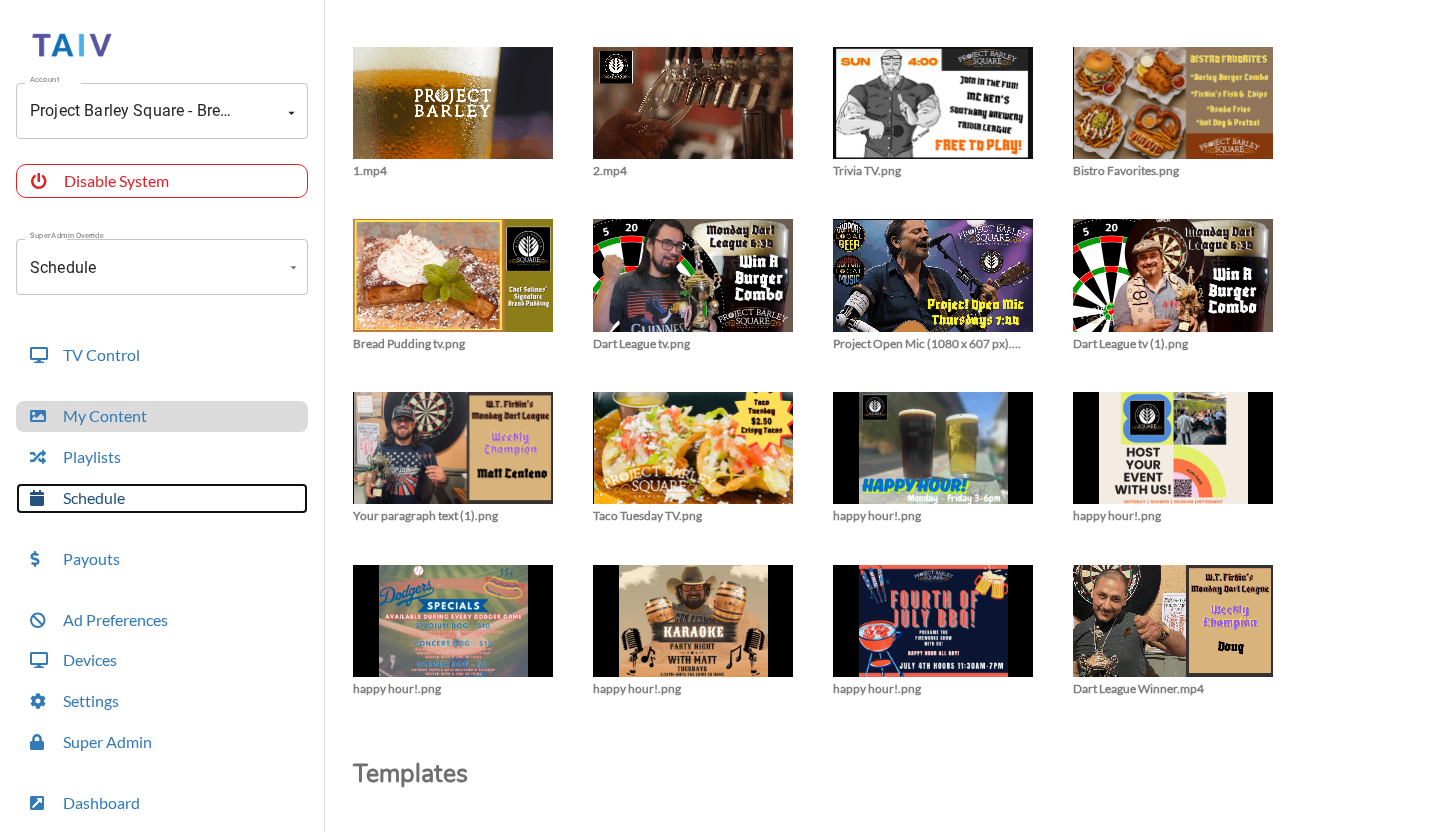 click on "Schedule" at bounding box center (162, 498) 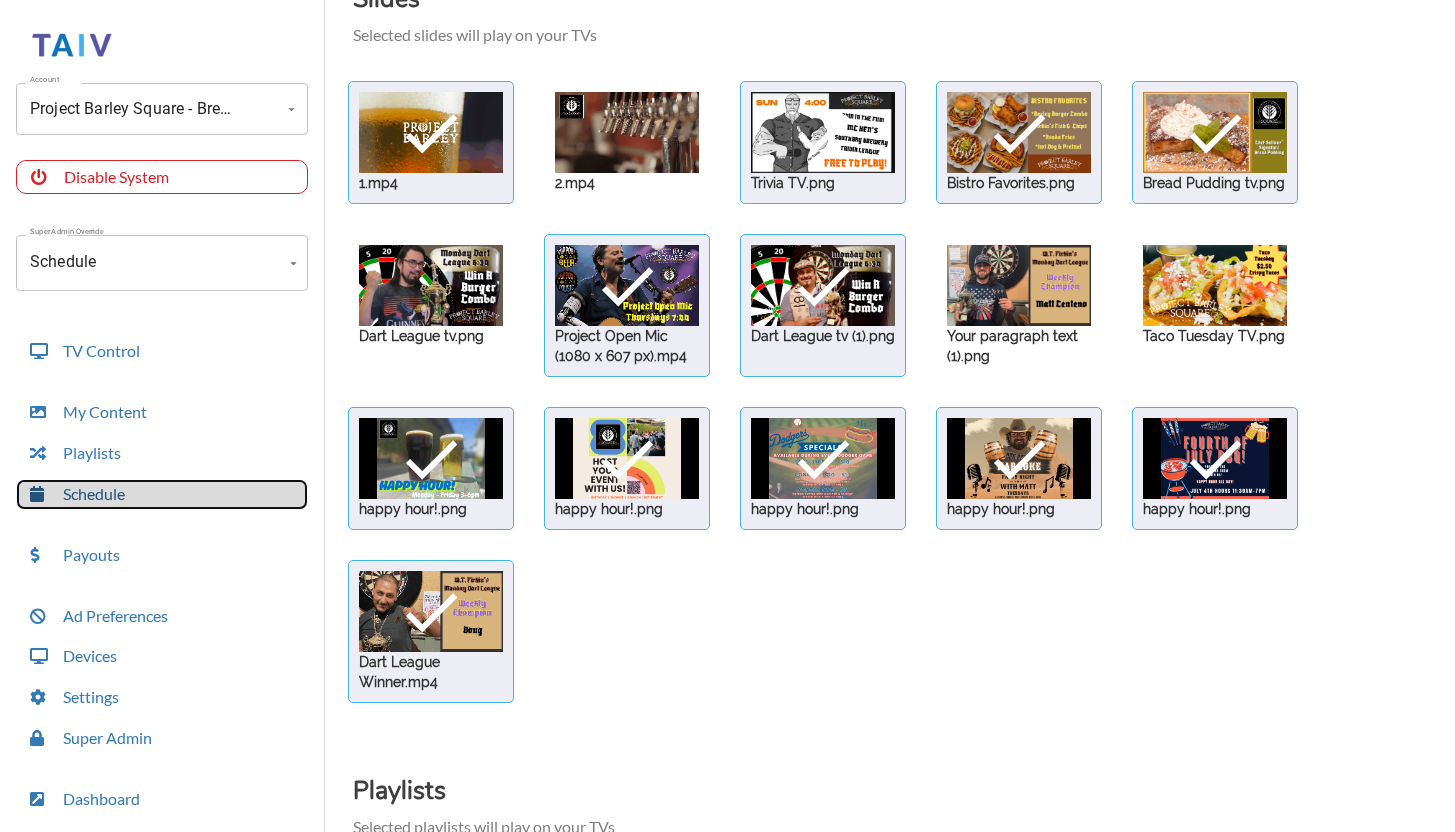 scroll, scrollTop: 109, scrollLeft: 0, axis: vertical 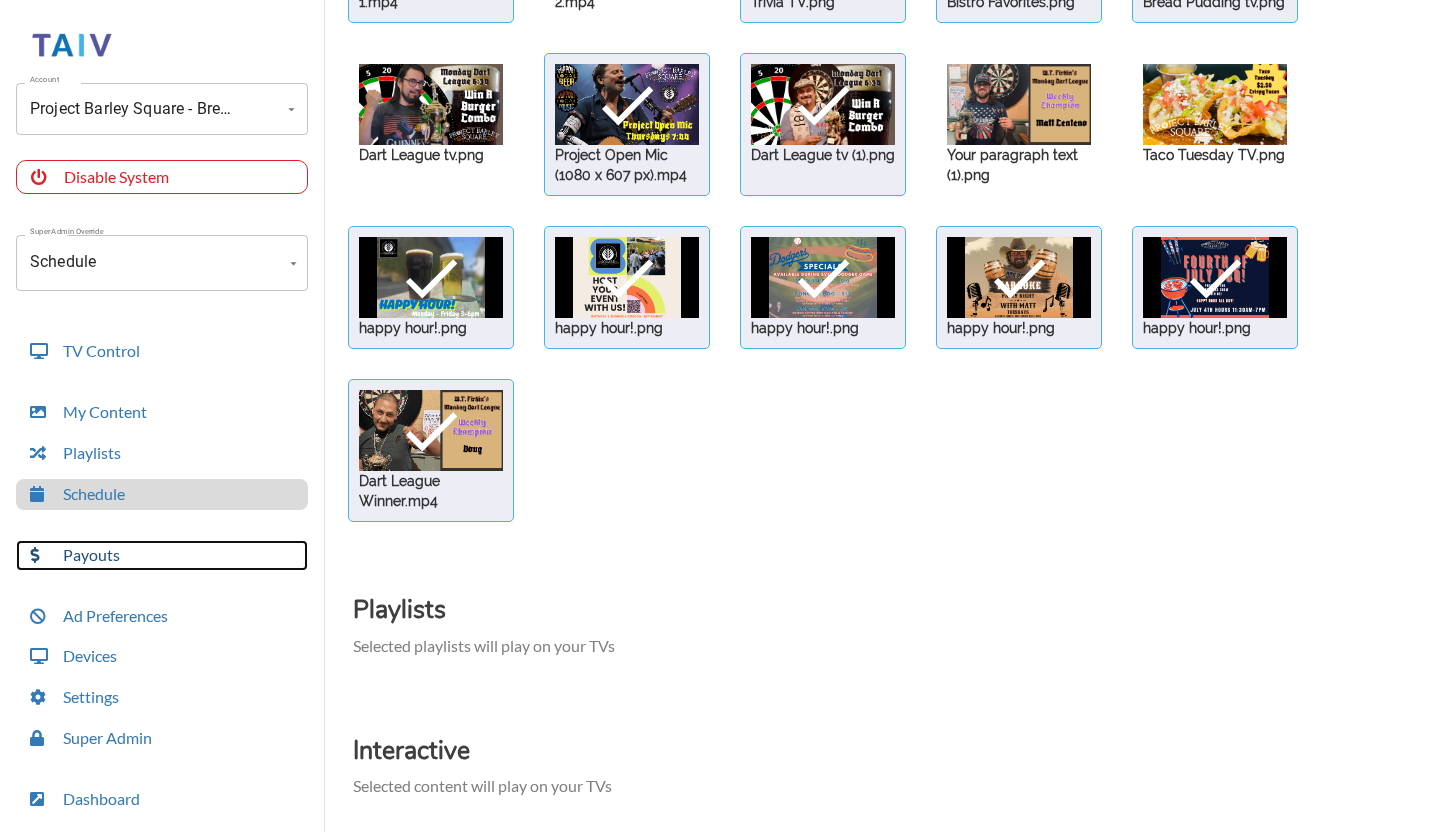click on "Payouts" at bounding box center [162, 555] 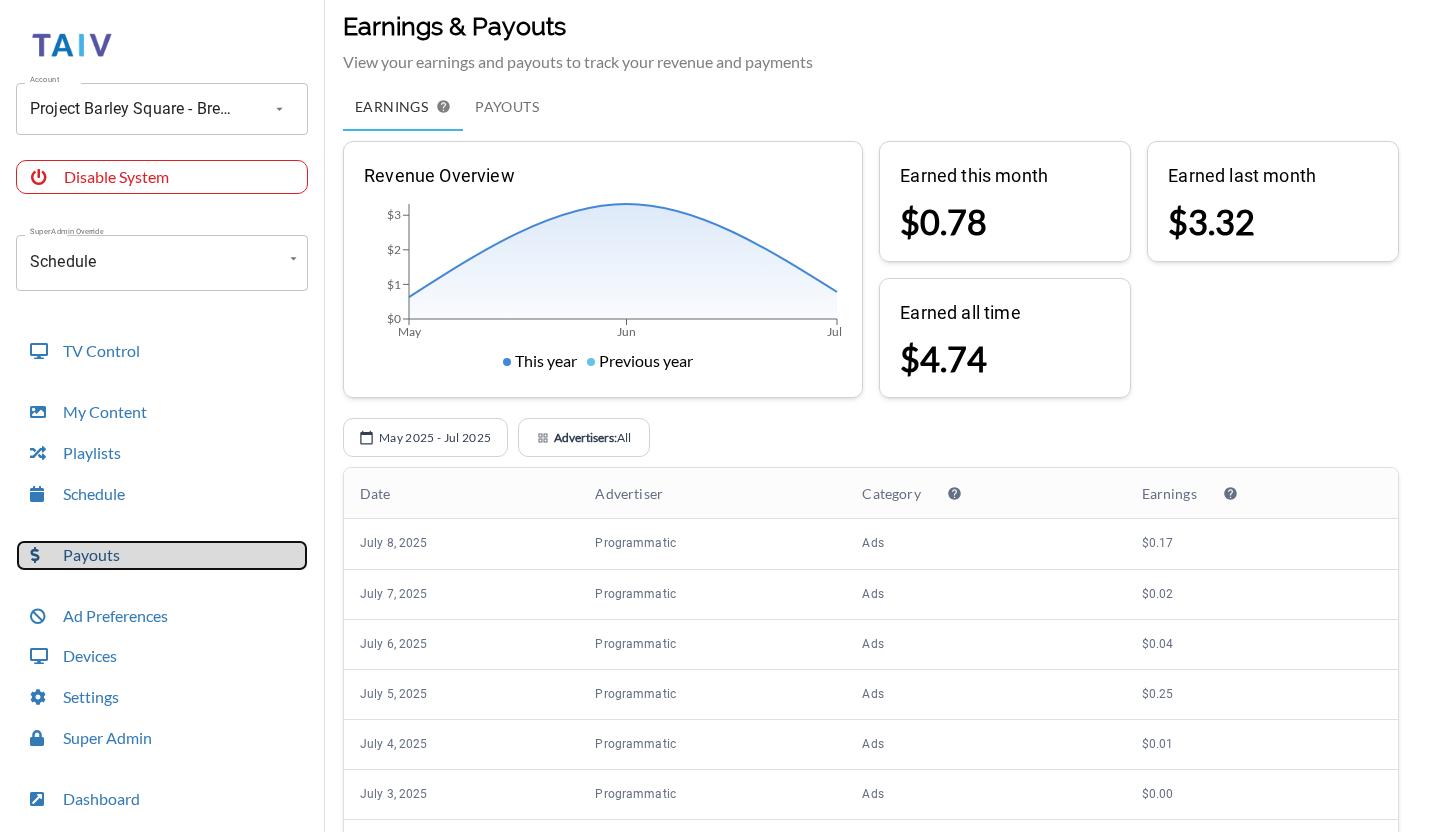 scroll, scrollTop: 56, scrollLeft: 0, axis: vertical 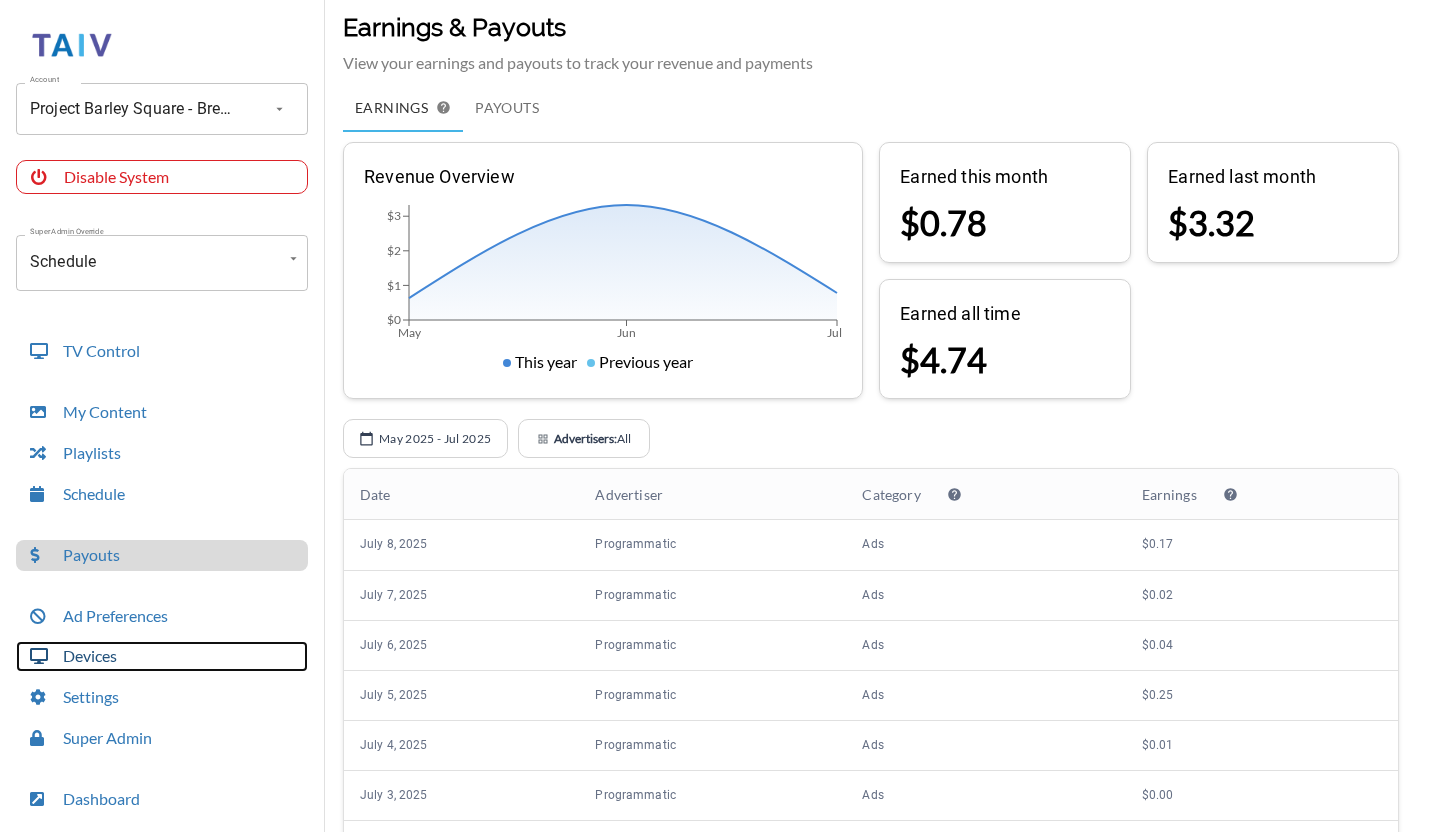 click on "Devices" at bounding box center (162, 656) 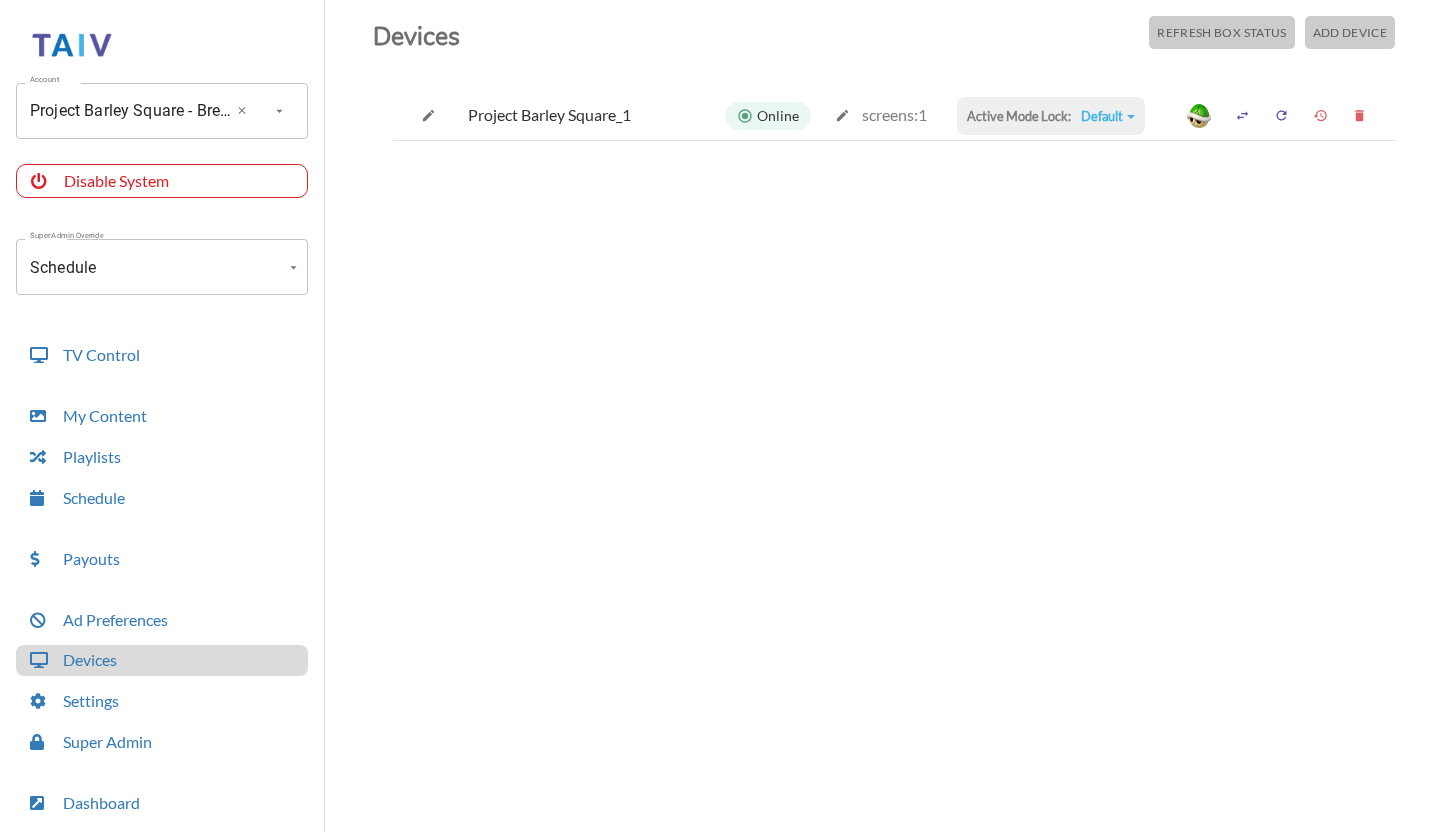 click on "Project Barley Square - Brewery & Restaurant (-OQAFHV4PPezr0aeaET2)" at bounding box center (134, 111) 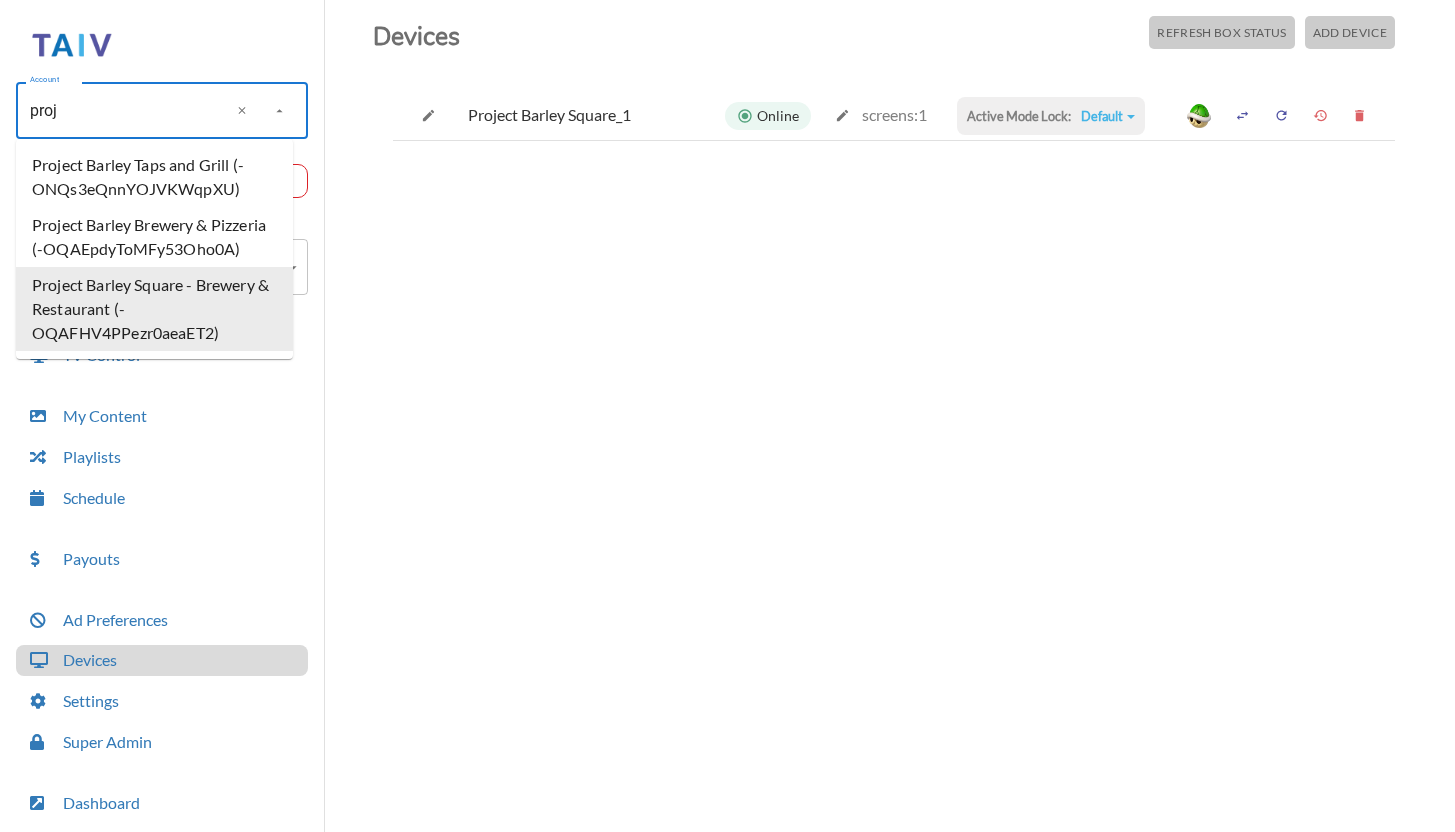 scroll, scrollTop: 0, scrollLeft: 0, axis: both 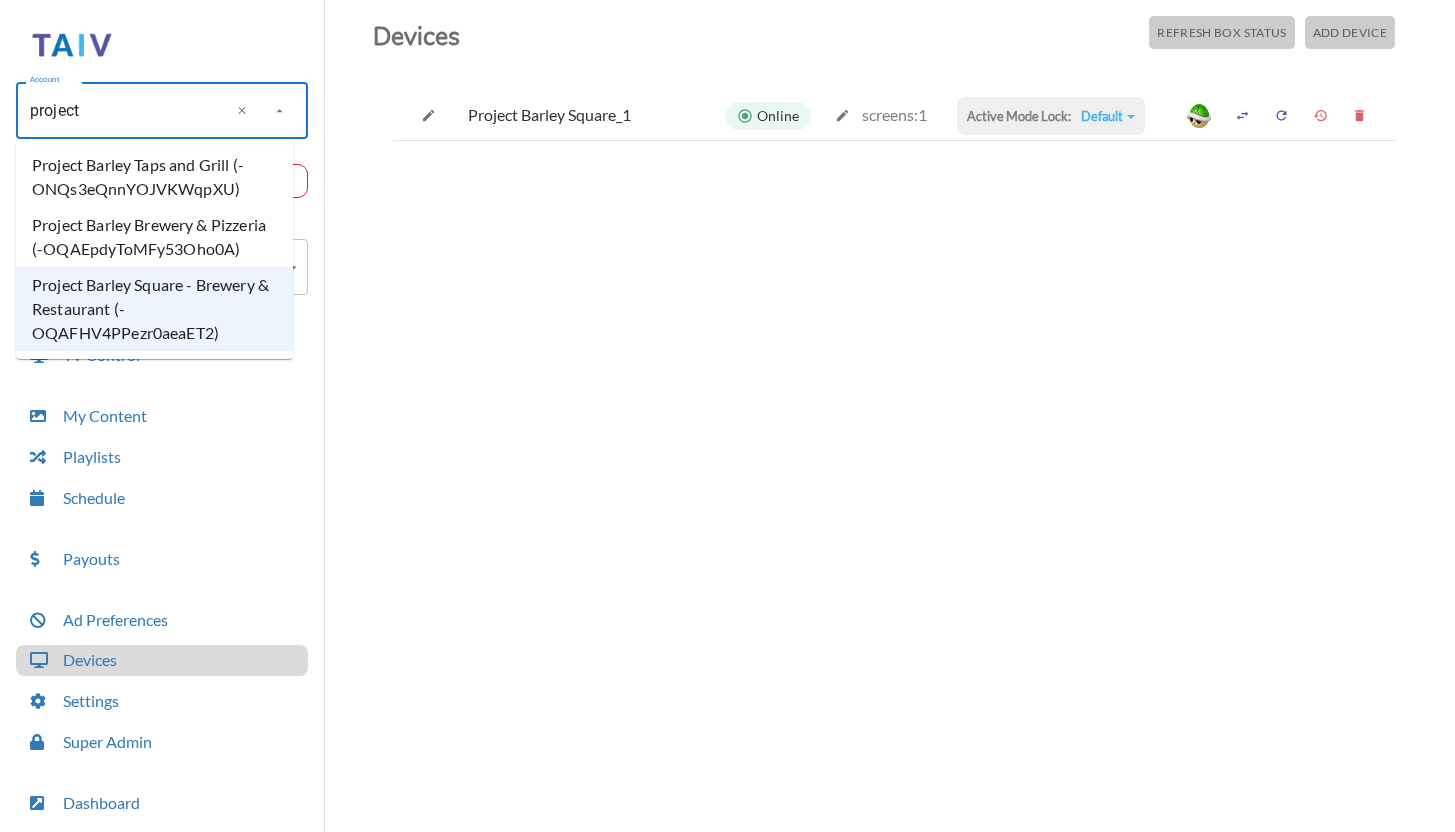 click on "Project Barley Taps and Grill (-ONQs3eQnnYOJVKWqpXU)" at bounding box center (154, 177) 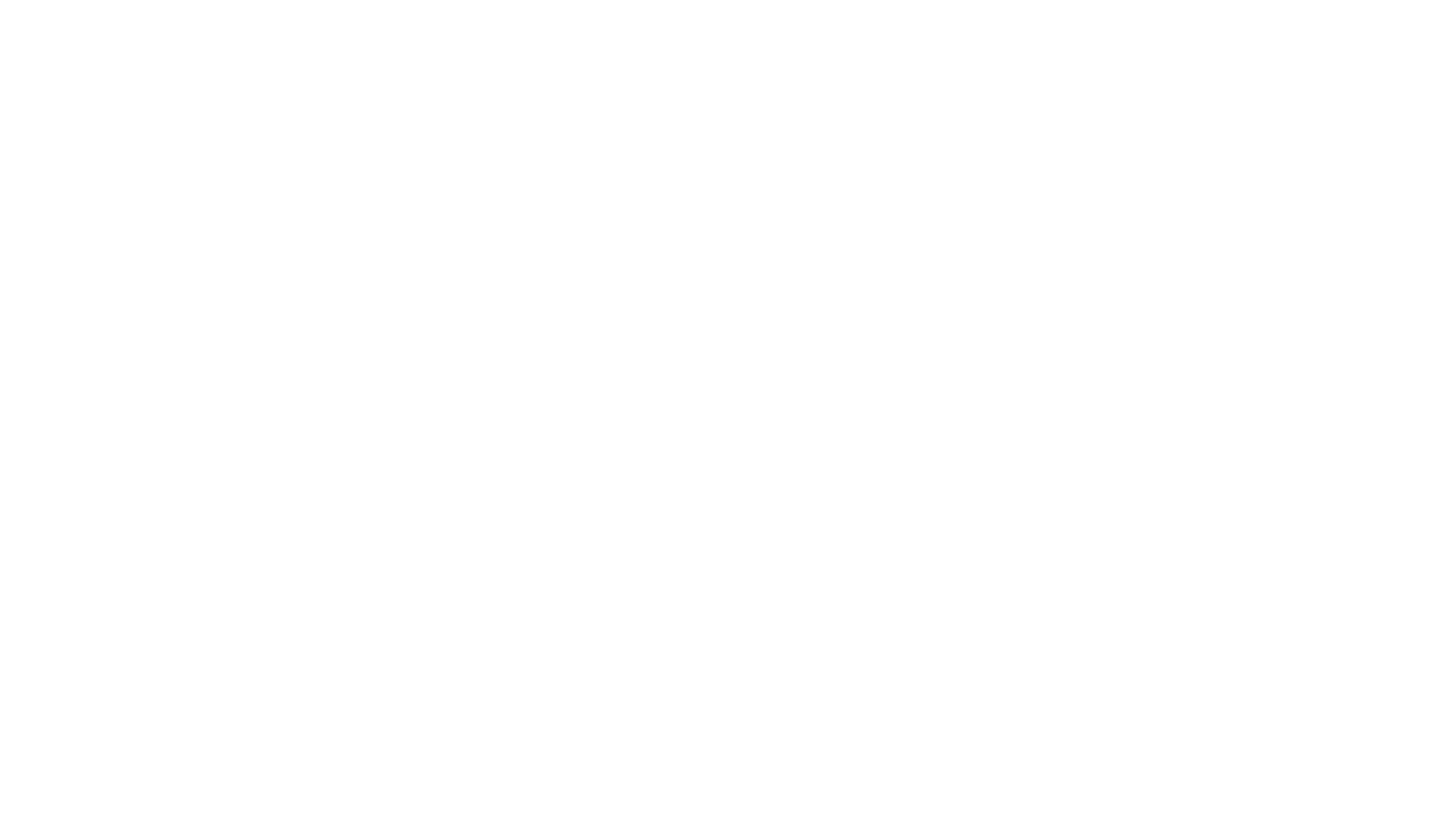 scroll, scrollTop: 0, scrollLeft: 0, axis: both 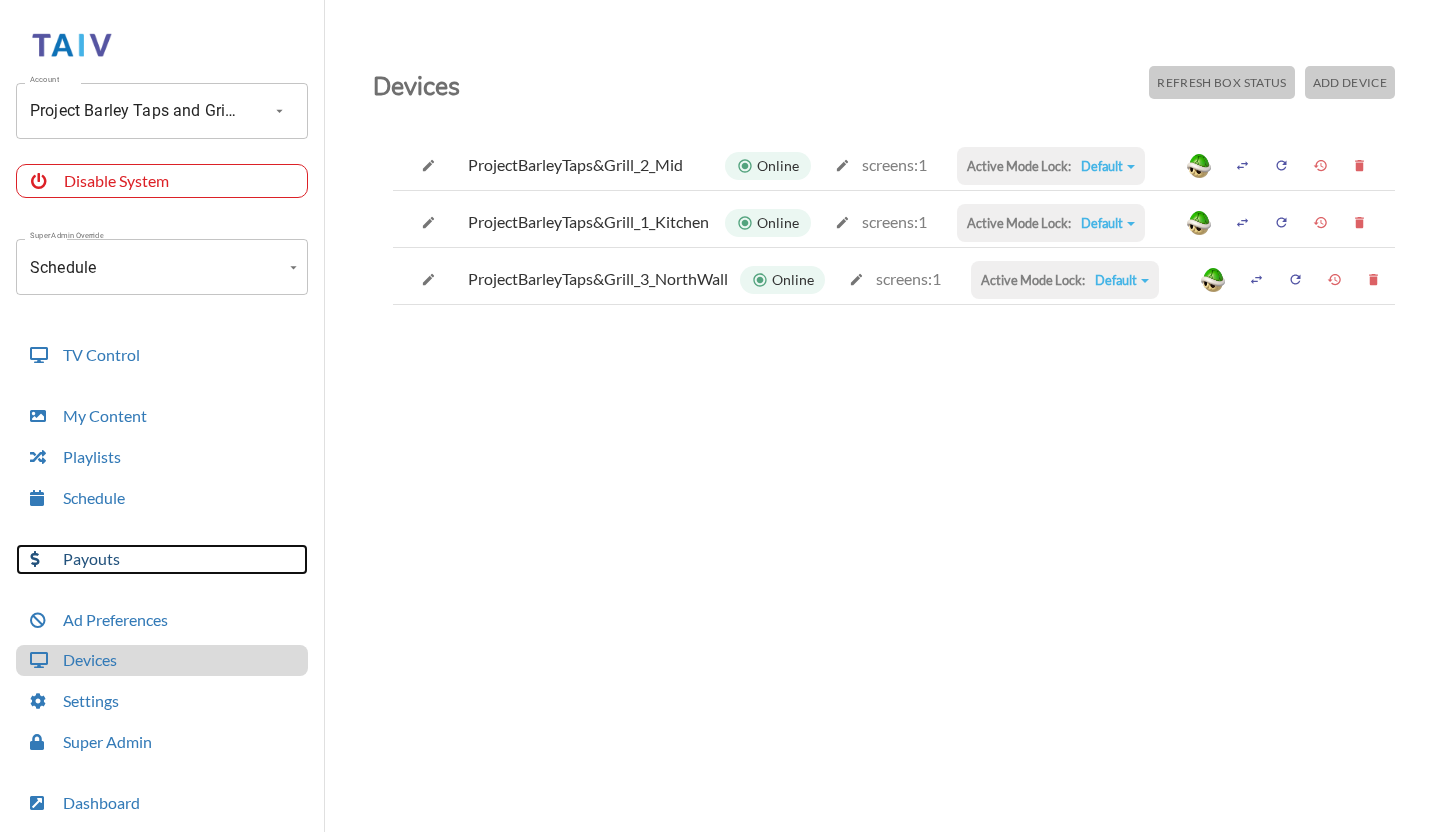 click on "Payouts" at bounding box center (162, 559) 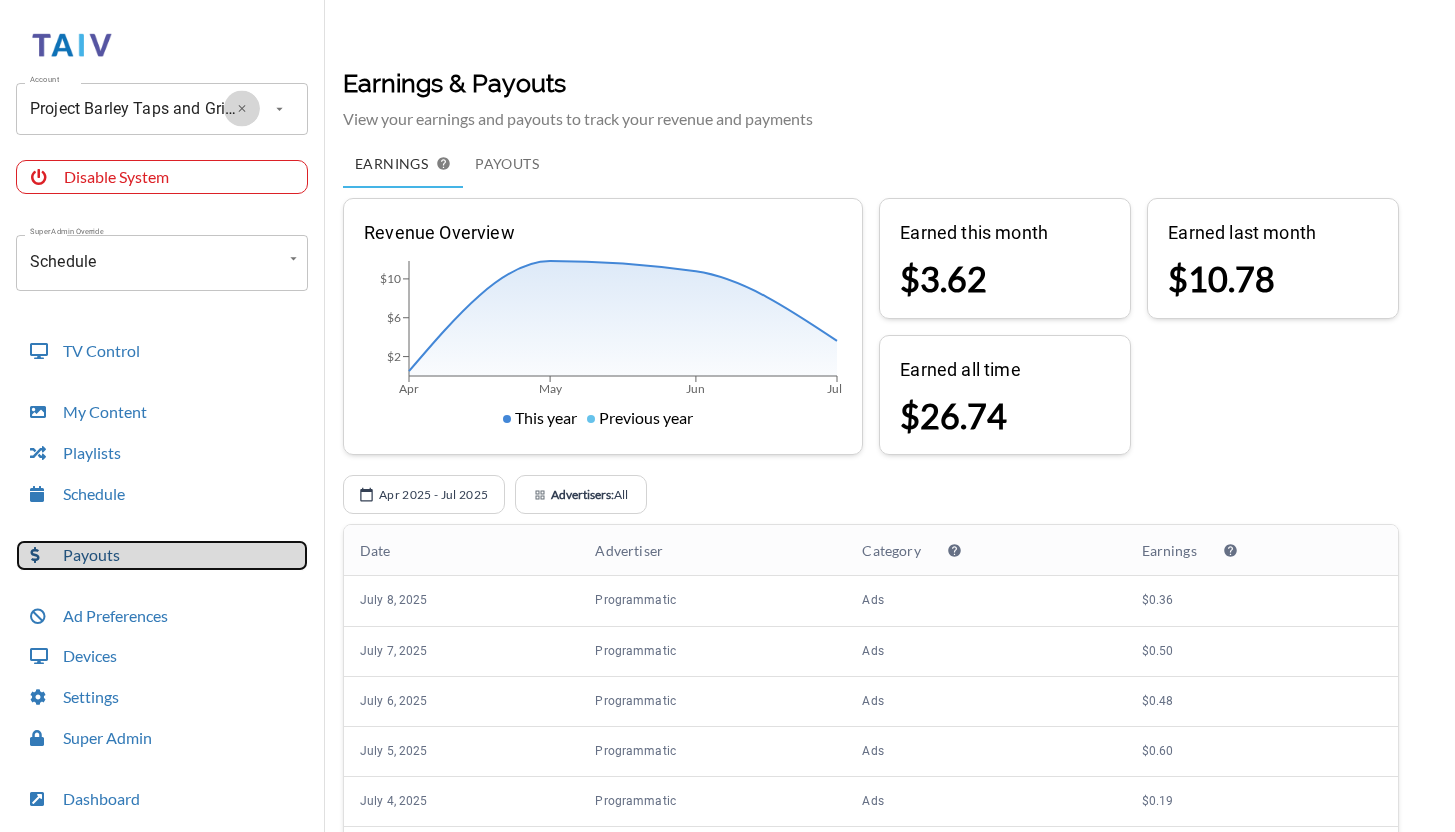click at bounding box center [242, 108] 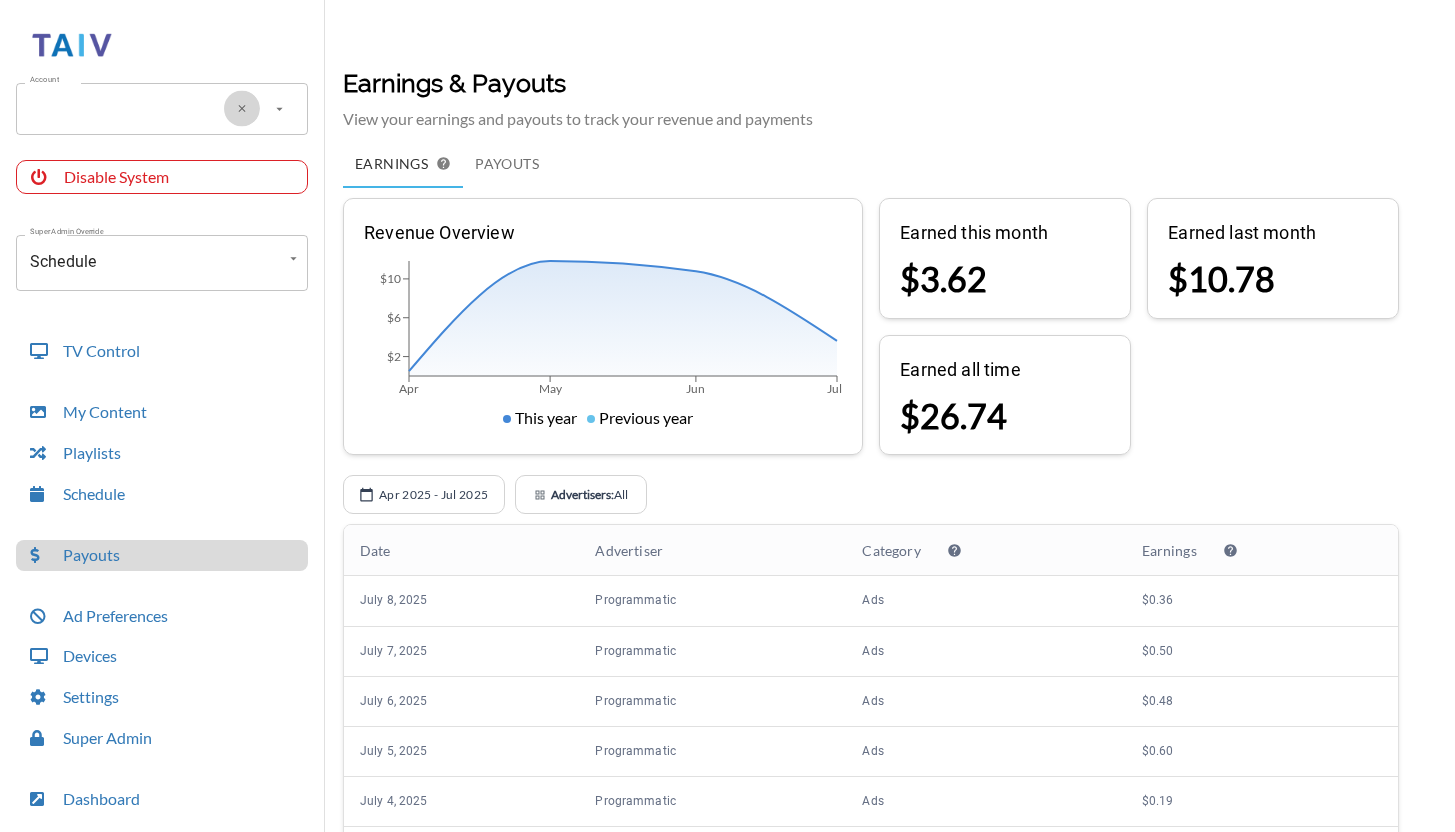 scroll, scrollTop: 0, scrollLeft: 0, axis: both 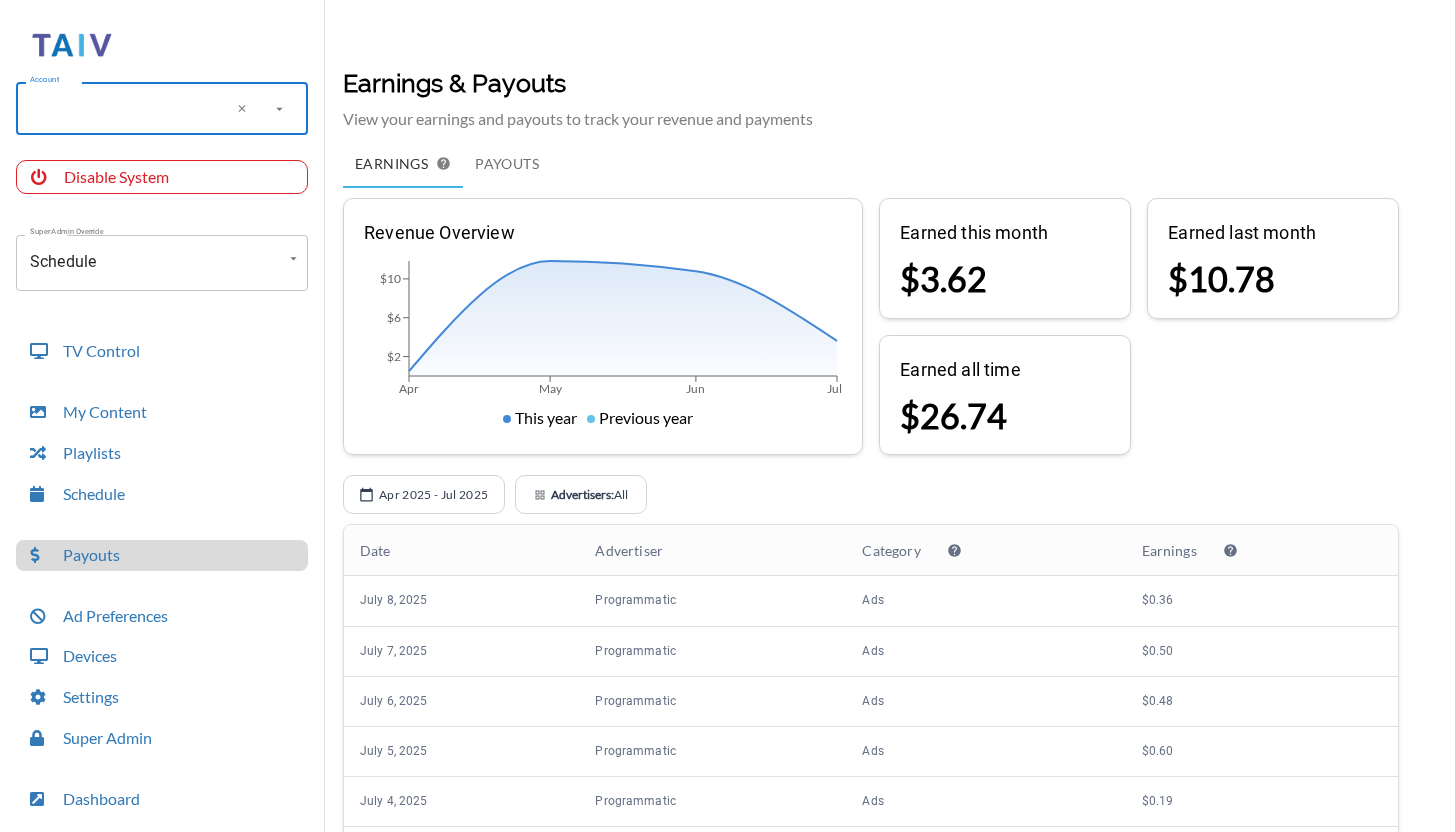 click on "Account" at bounding box center [134, 109] 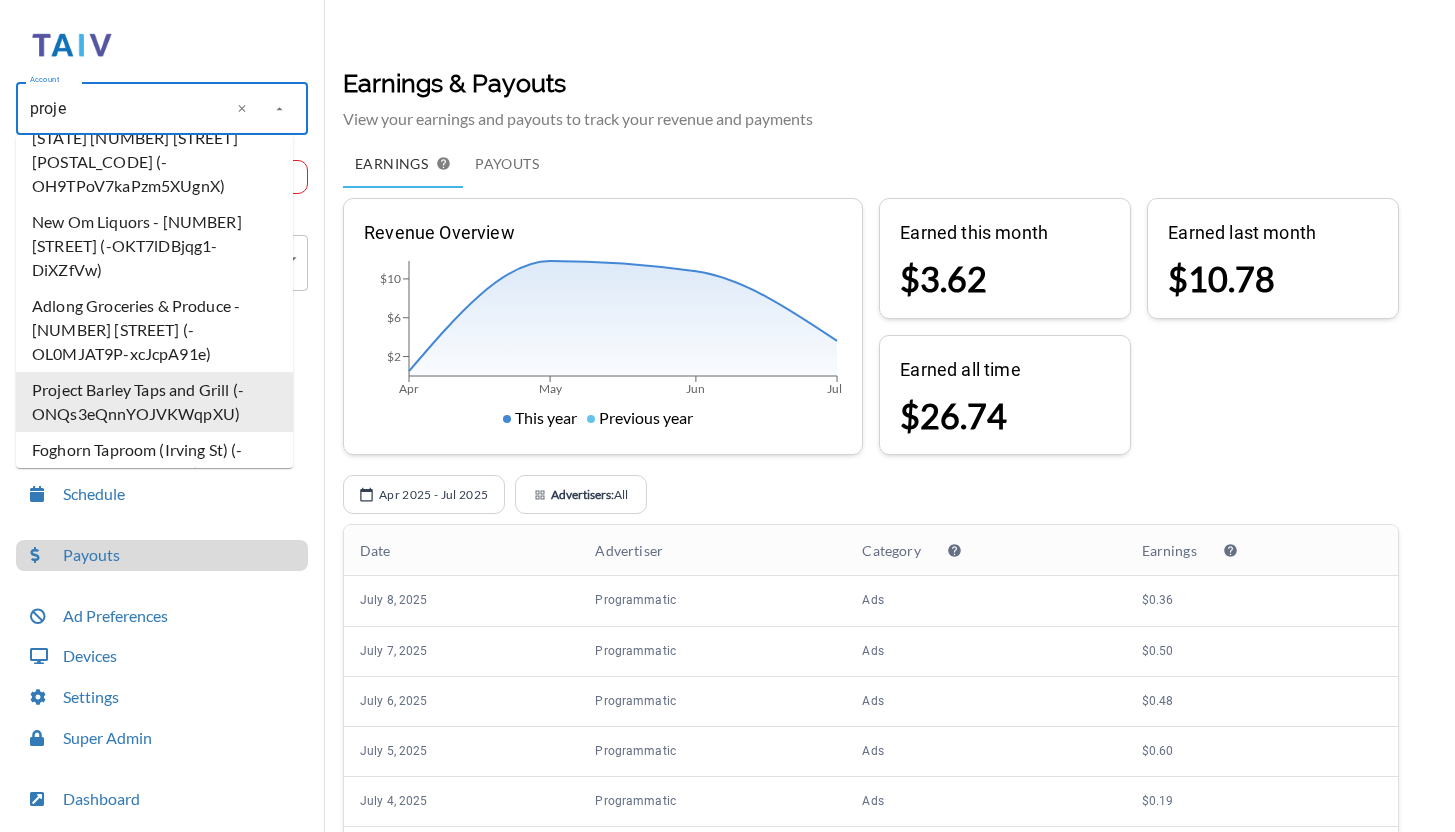 scroll, scrollTop: 0, scrollLeft: 0, axis: both 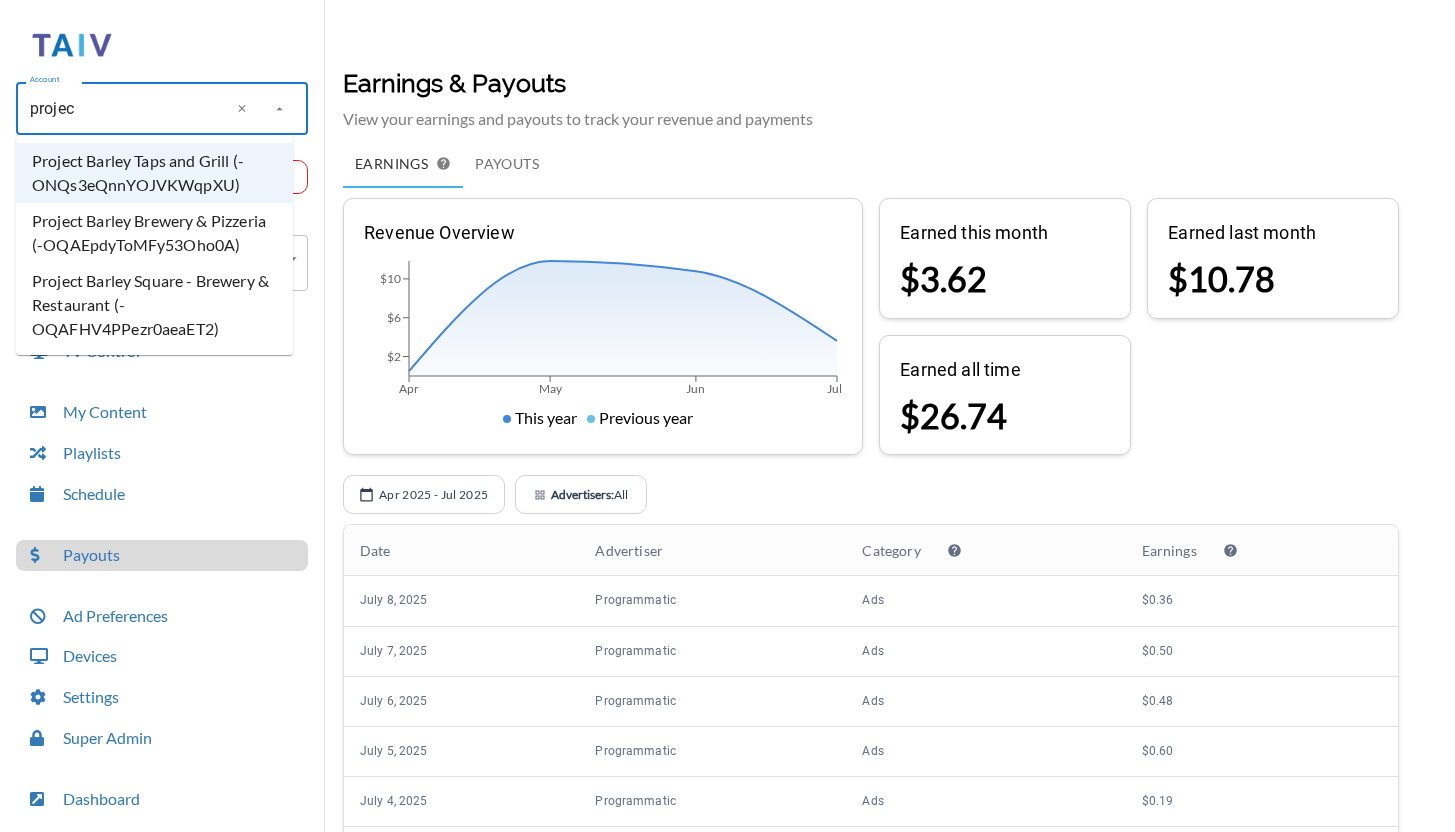 click on "Project Barley Brewery & Pizzeria (-OQAEpdyToMFy53Oho0A)" at bounding box center (154, 233) 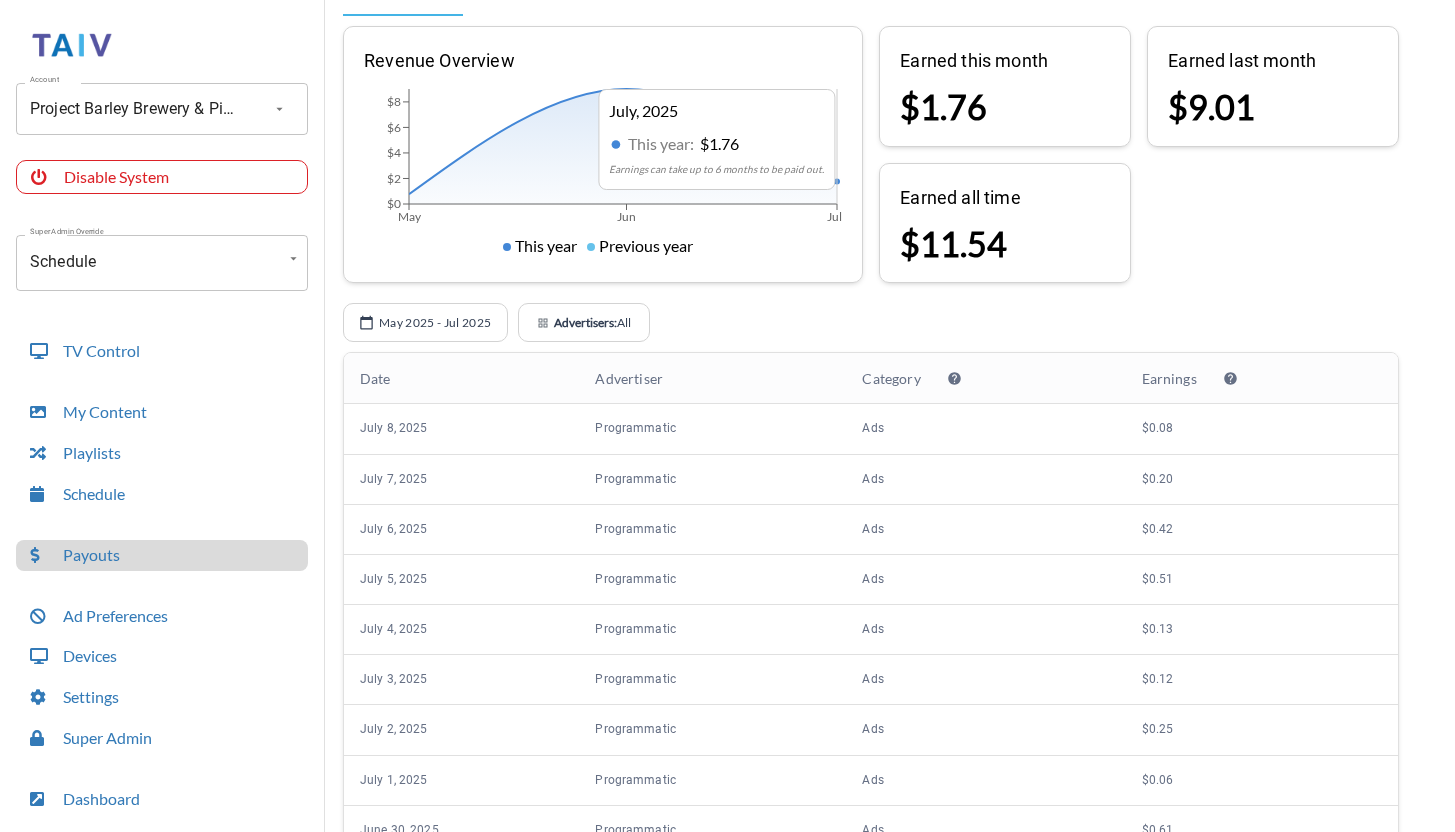 scroll, scrollTop: 184, scrollLeft: 0, axis: vertical 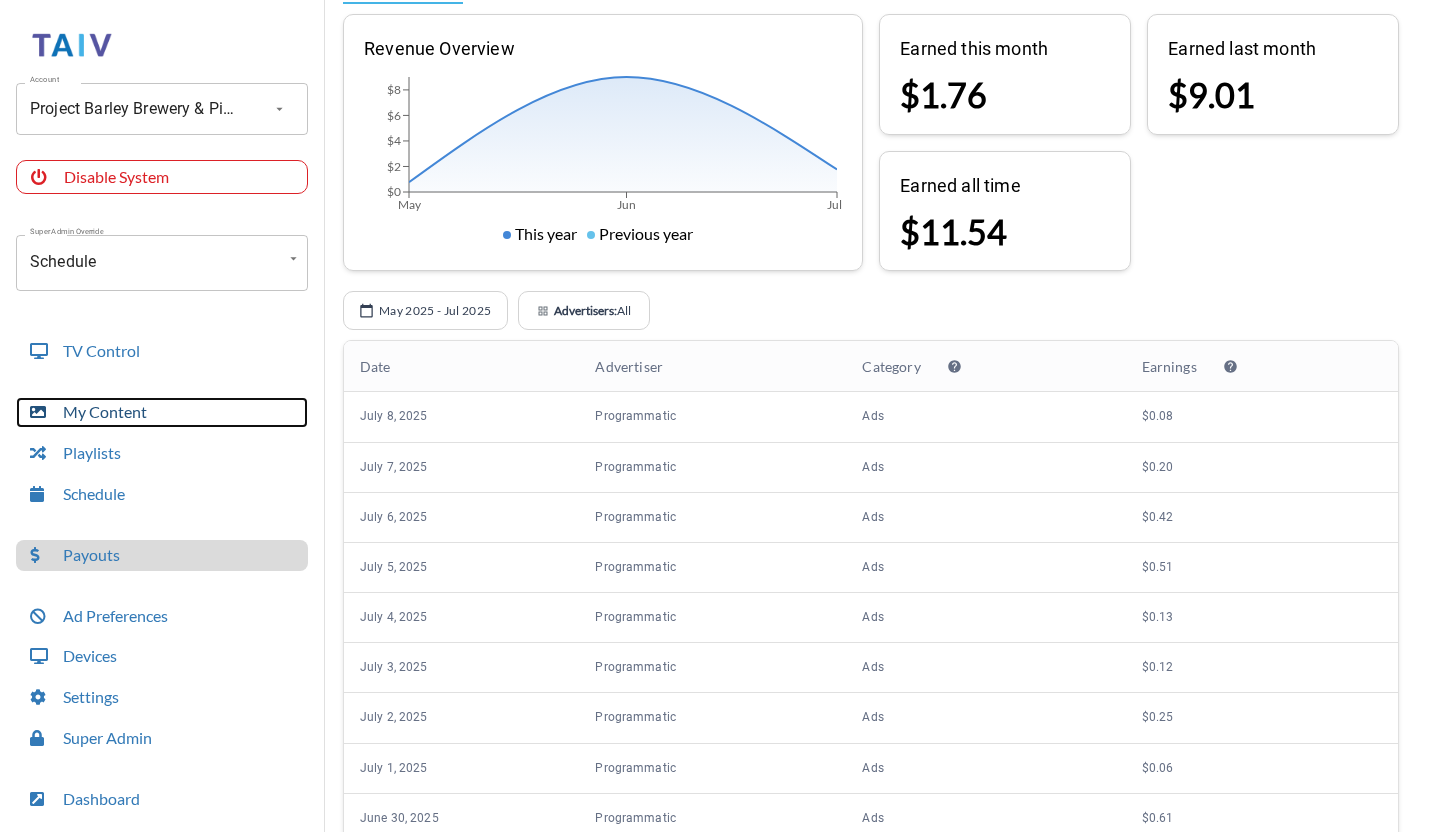 click on "My Content" at bounding box center [162, 412] 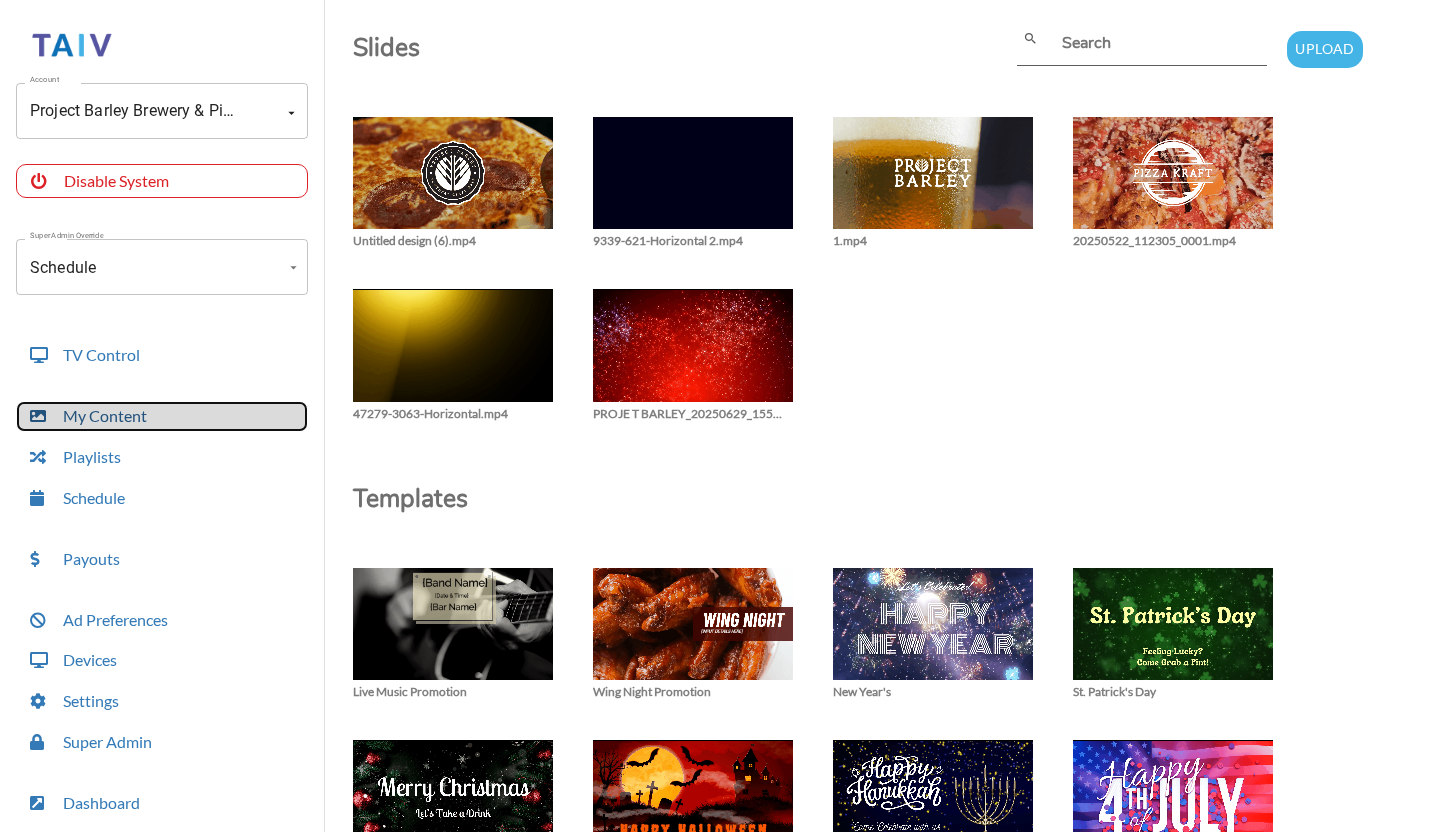 scroll, scrollTop: 0, scrollLeft: 0, axis: both 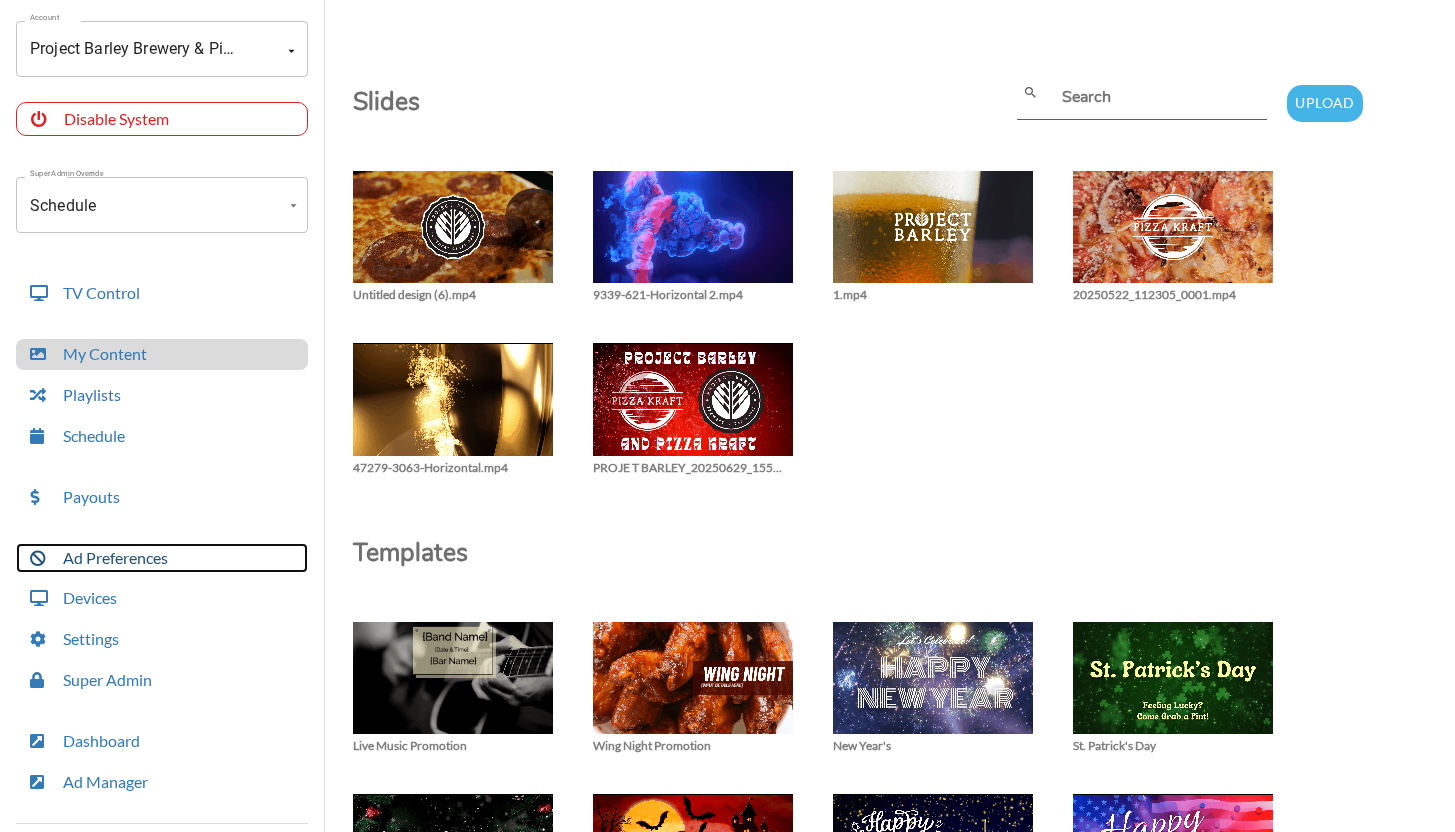 click on "Ad Preferences" at bounding box center [162, 558] 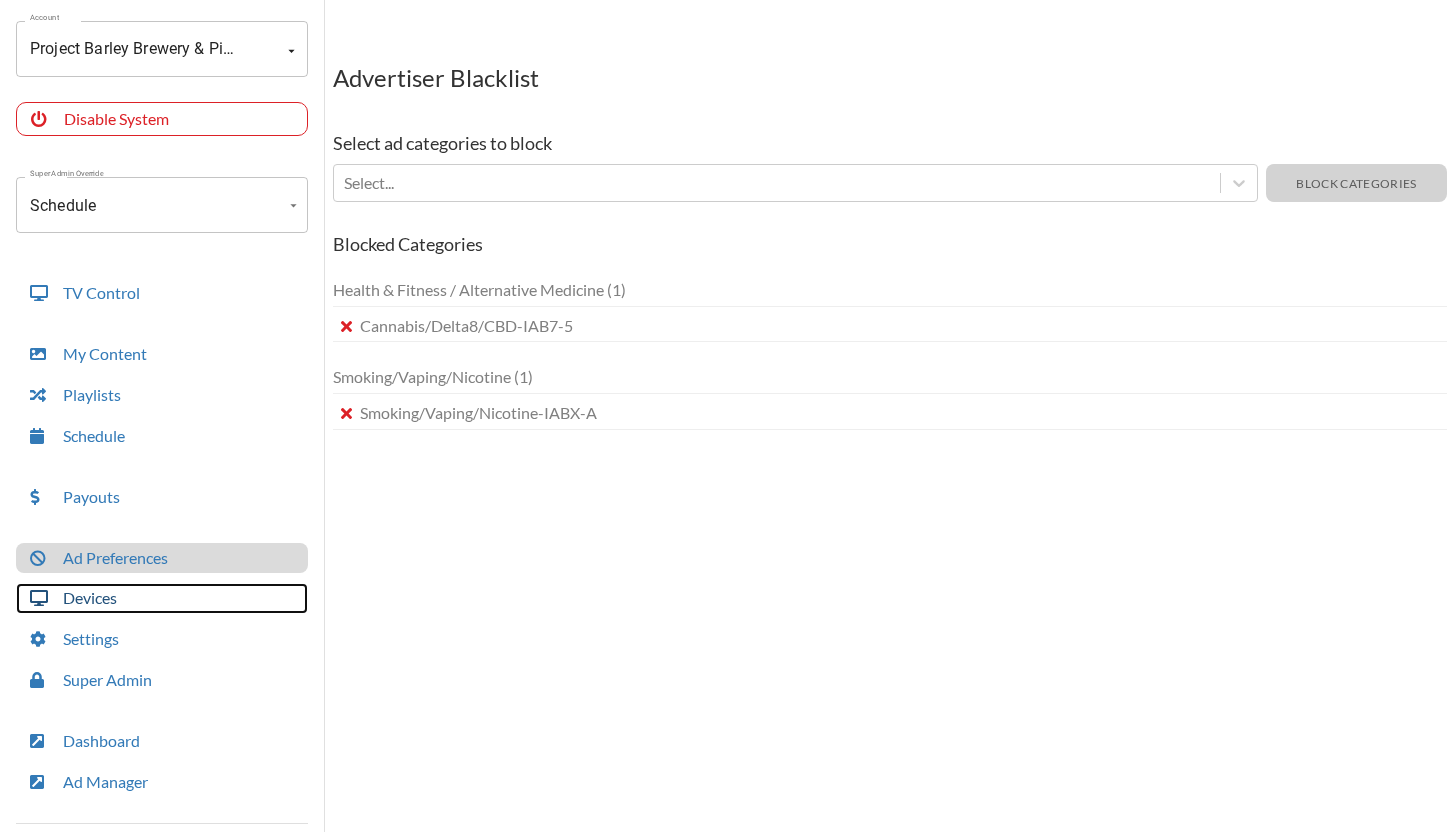 click on "Devices" at bounding box center (162, 598) 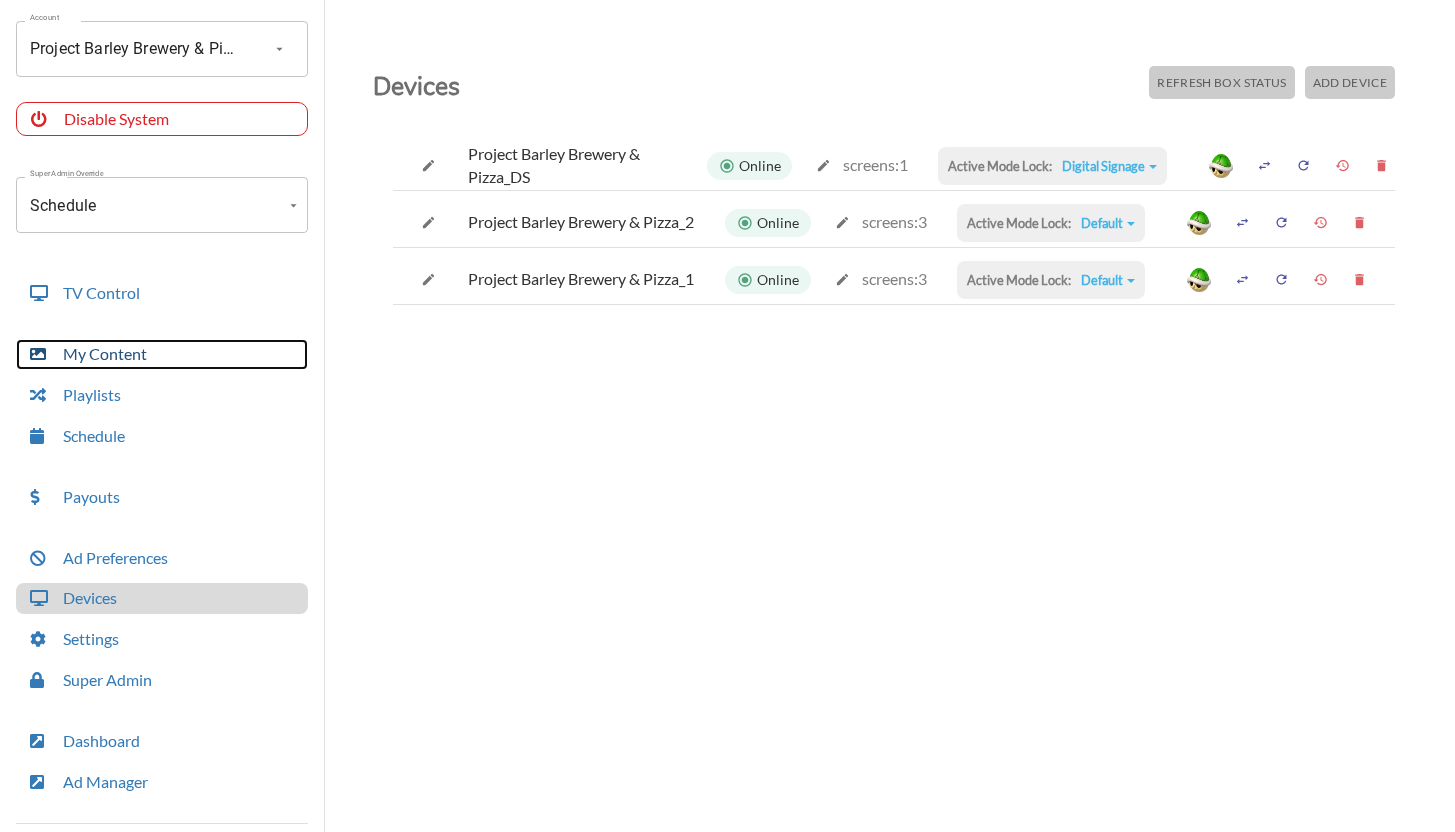 click on "My Content" at bounding box center [162, 354] 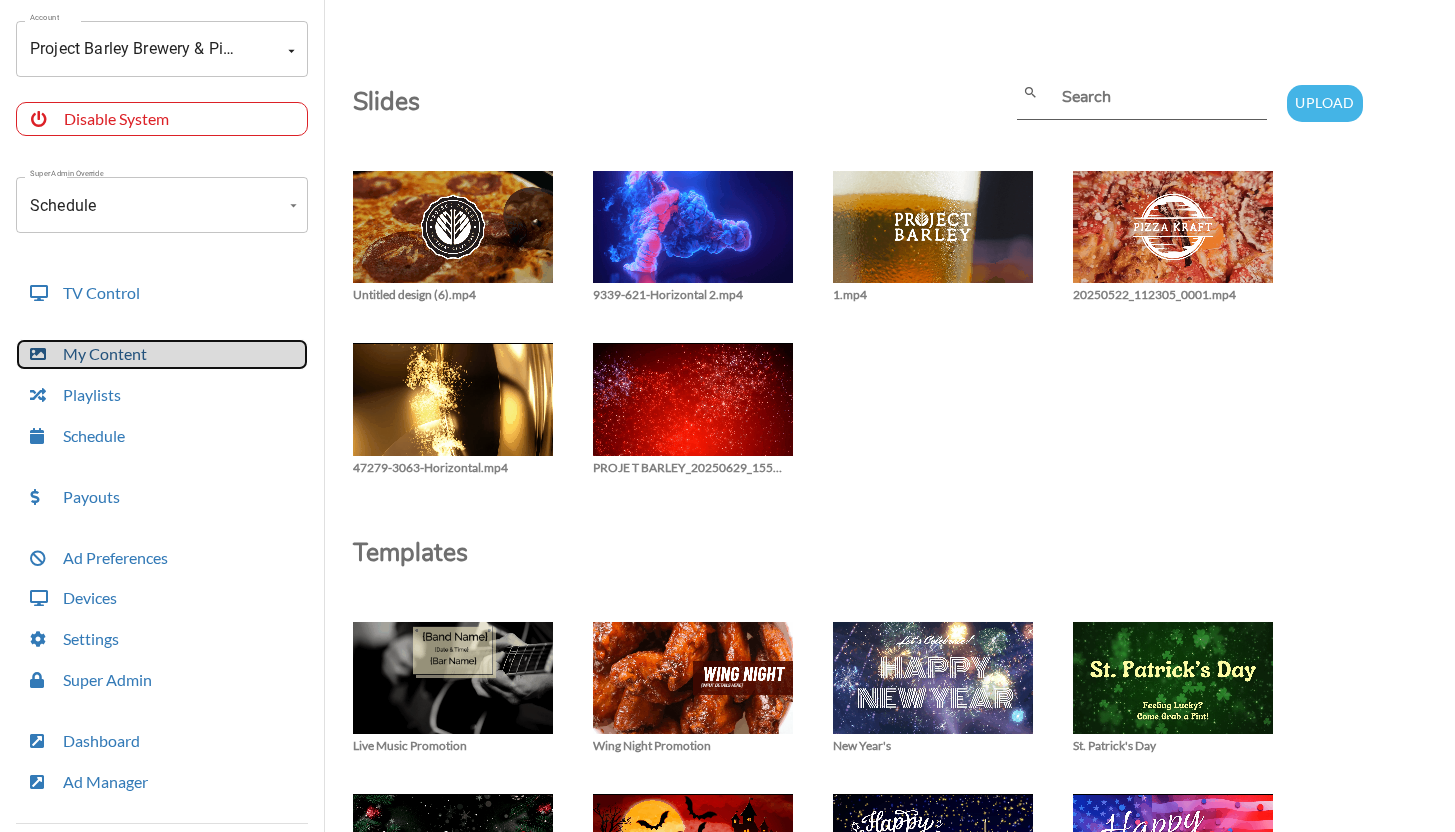 scroll, scrollTop: 0, scrollLeft: 0, axis: both 